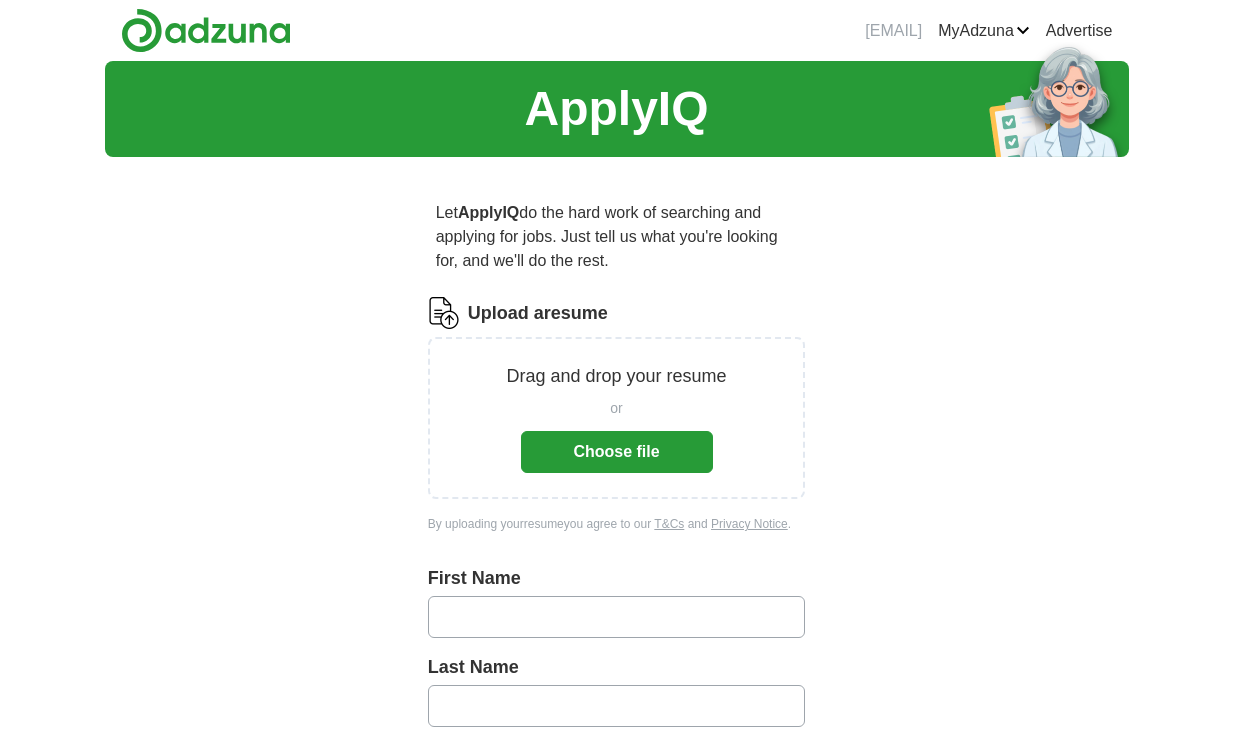 scroll, scrollTop: 0, scrollLeft: 0, axis: both 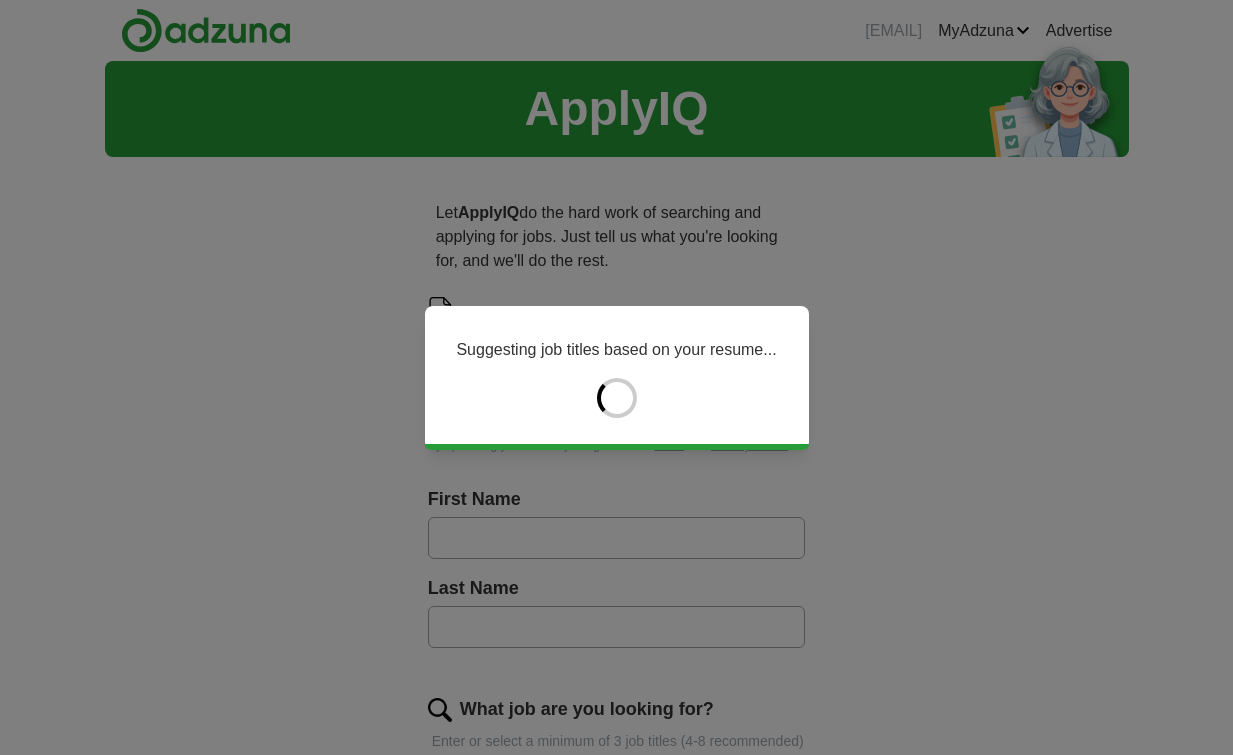 type on "*****" 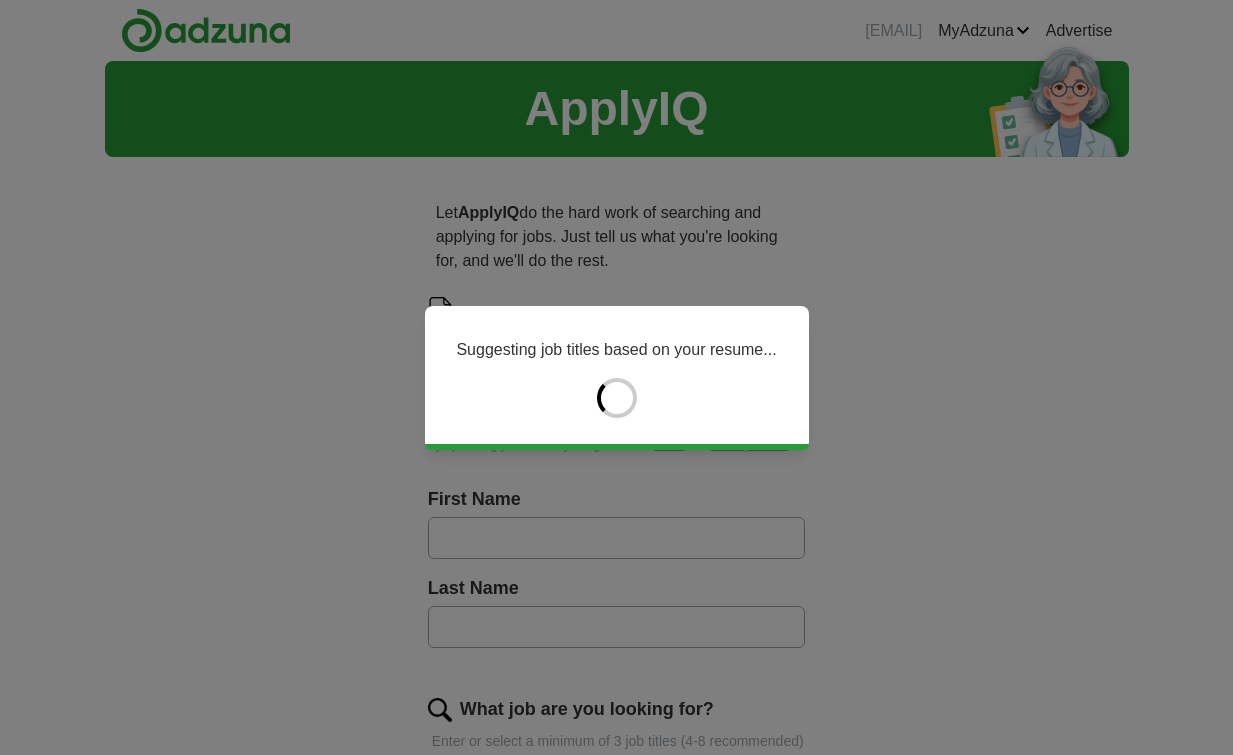 type on "******" 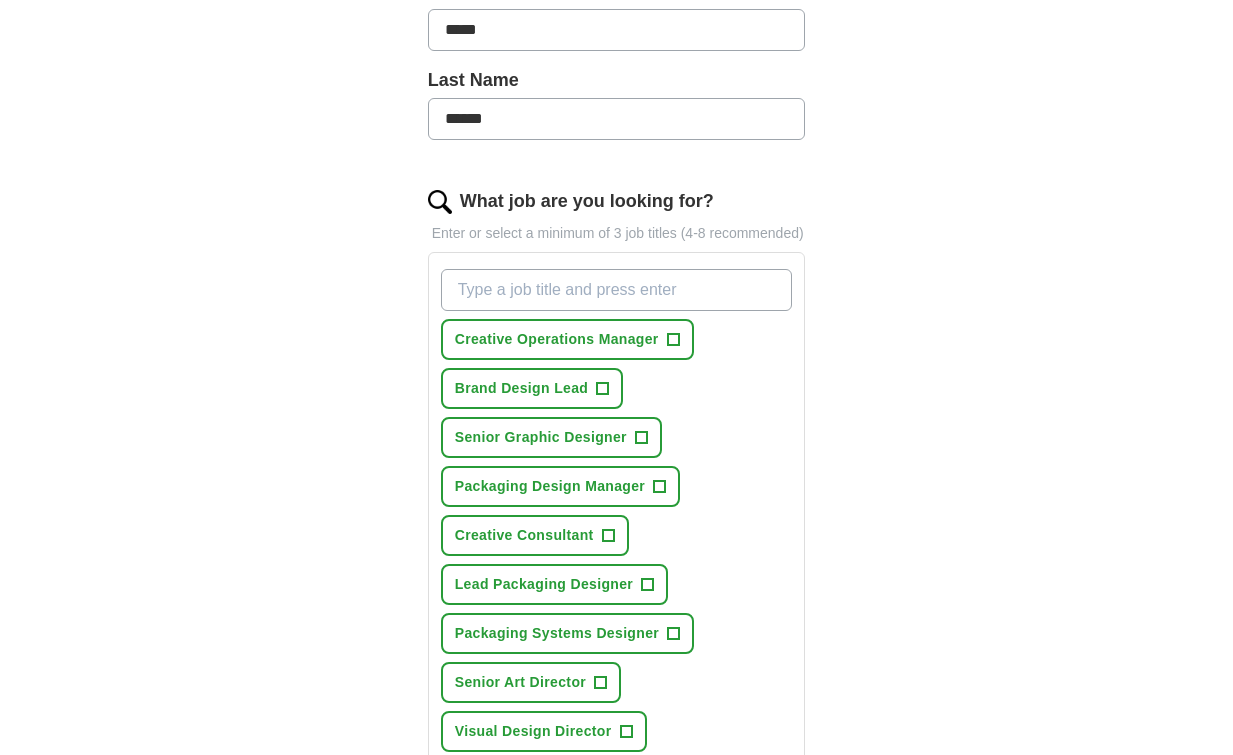 scroll, scrollTop: 509, scrollLeft: 0, axis: vertical 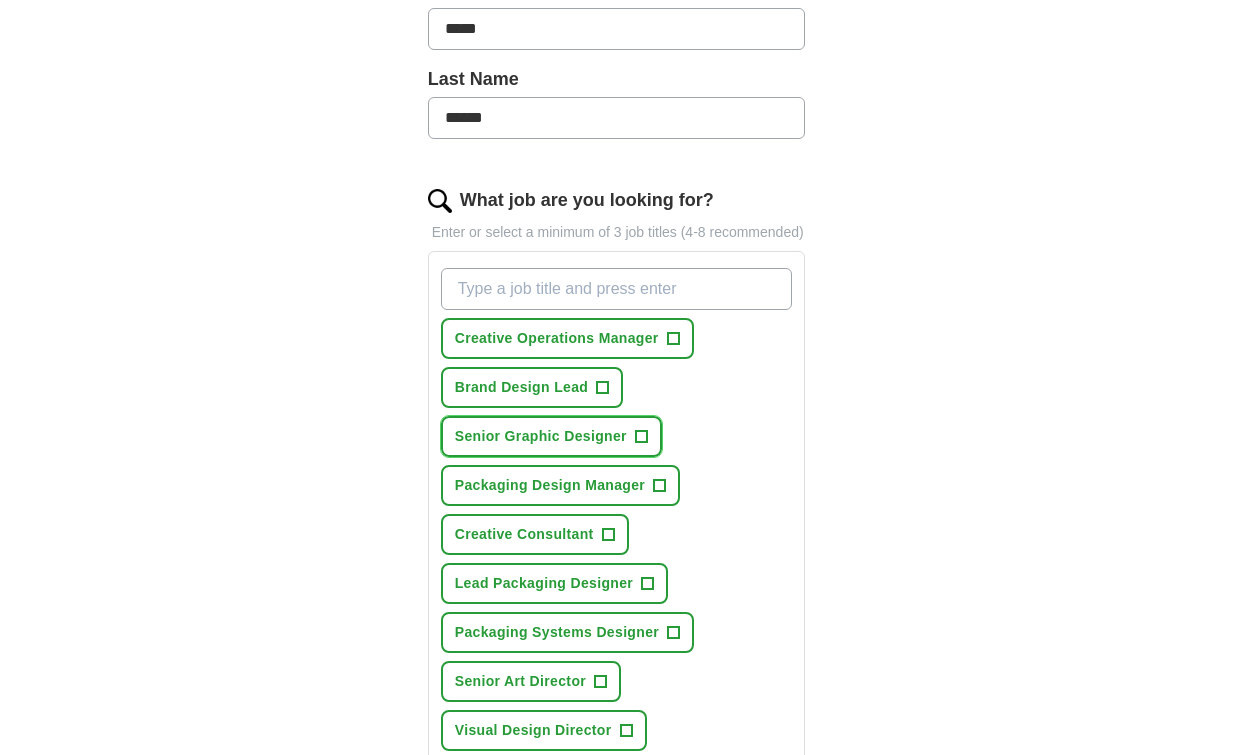 click on "Senior Graphic Designer +" at bounding box center (551, 436) 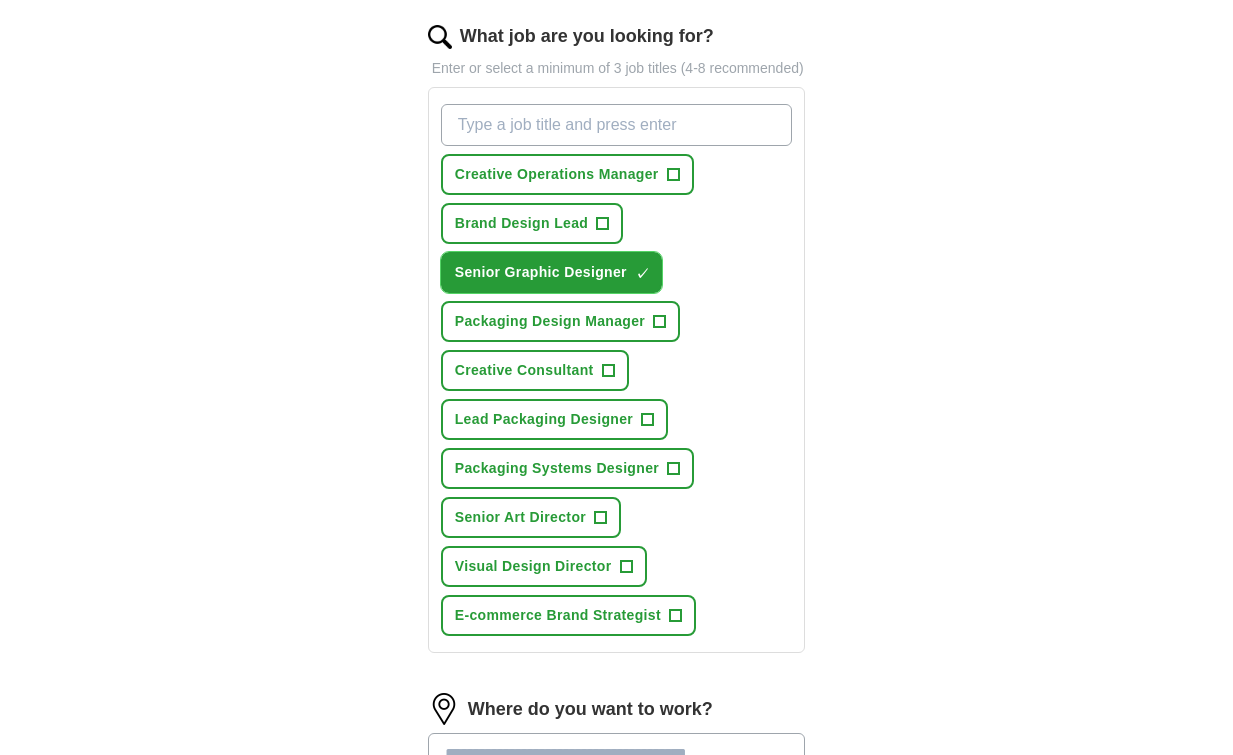 scroll, scrollTop: 674, scrollLeft: 0, axis: vertical 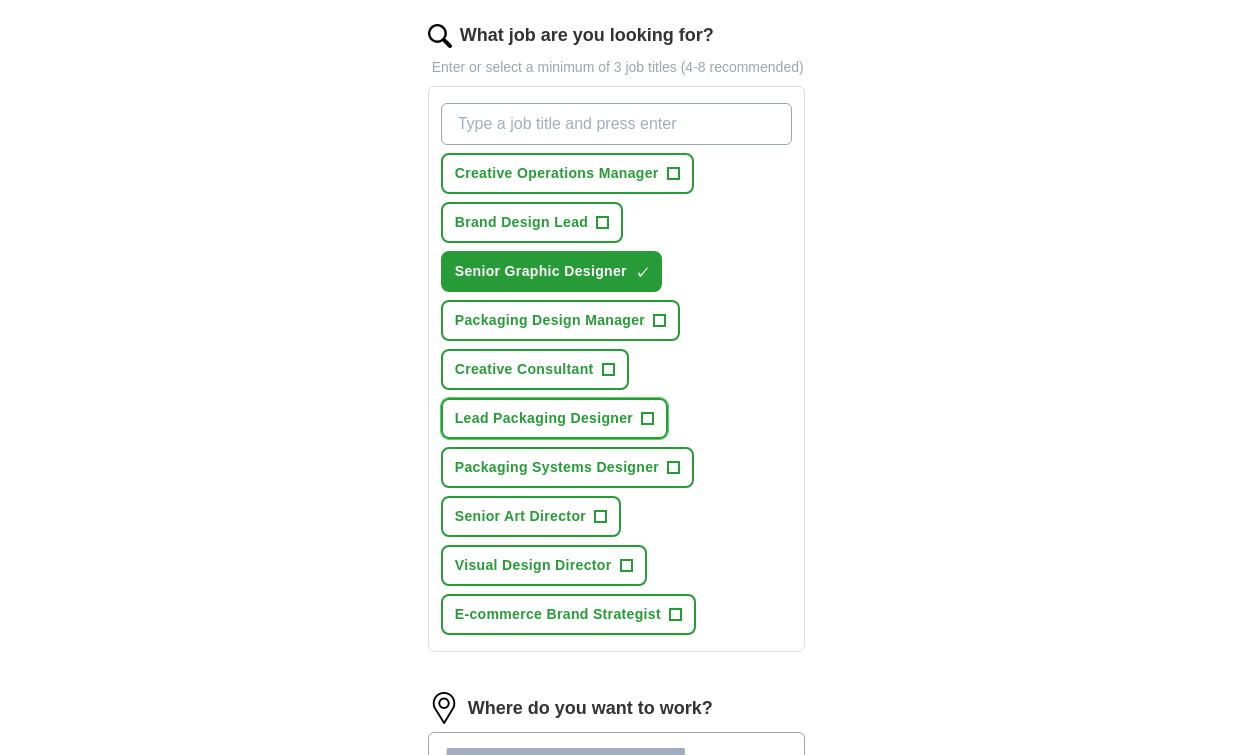 click on "+" at bounding box center [648, 419] 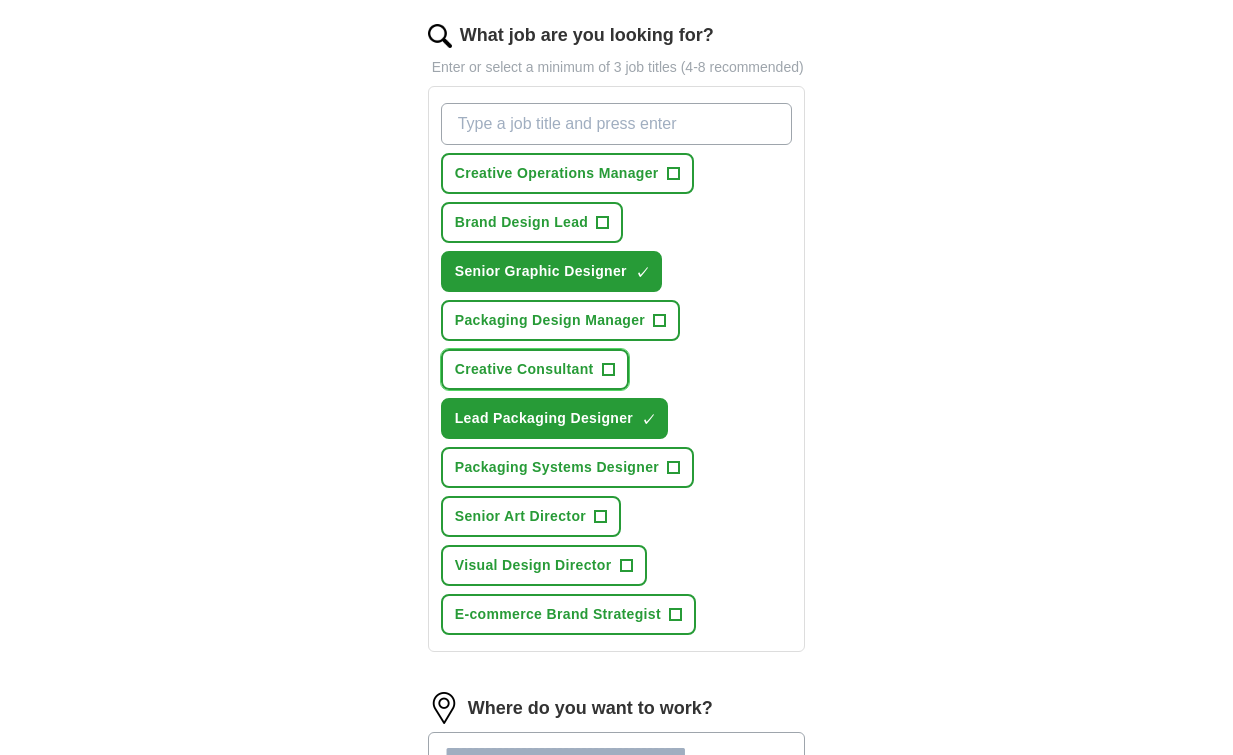 click on "+" at bounding box center (608, 370) 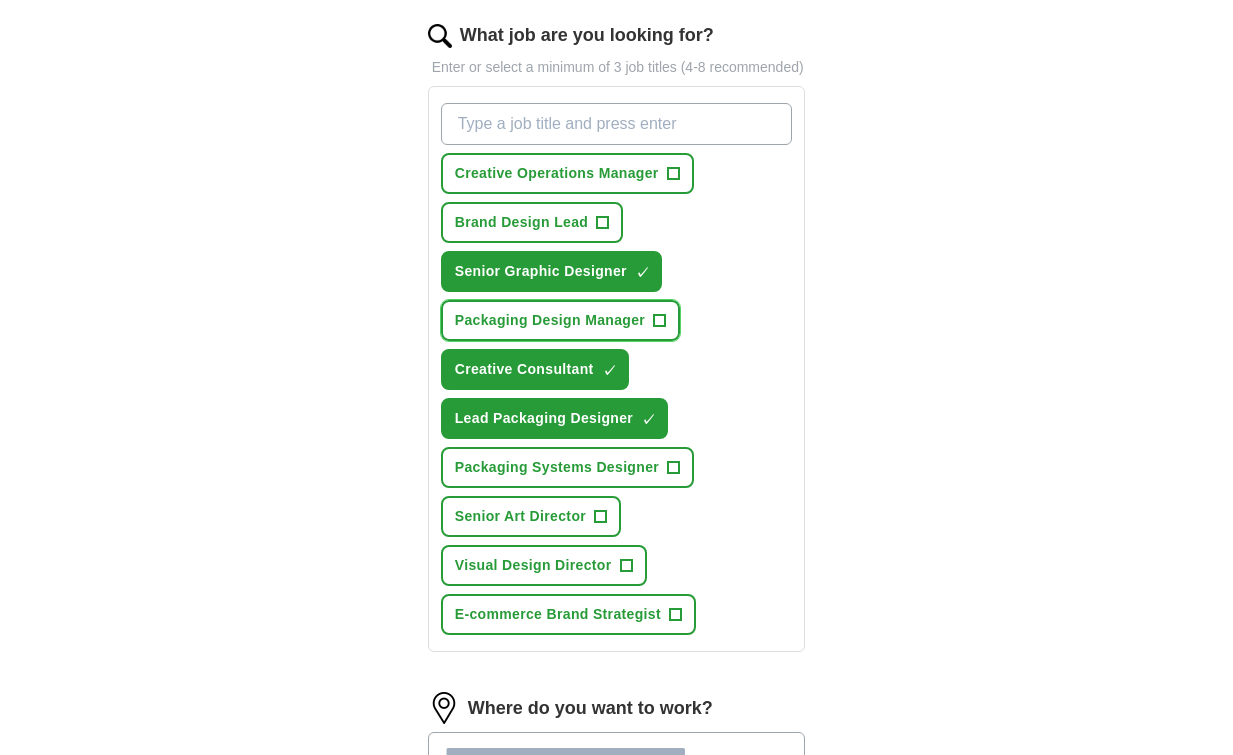 click on "+" at bounding box center [660, 321] 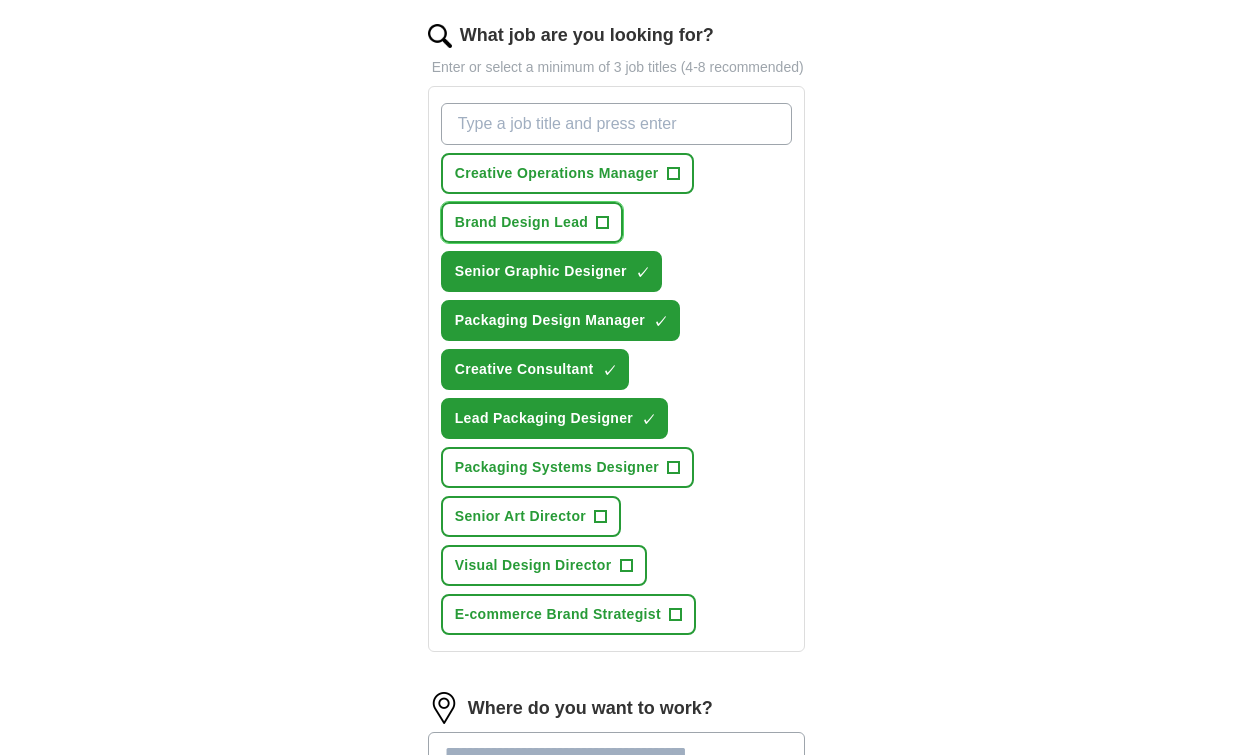 click on "Brand Design Lead +" at bounding box center (532, 222) 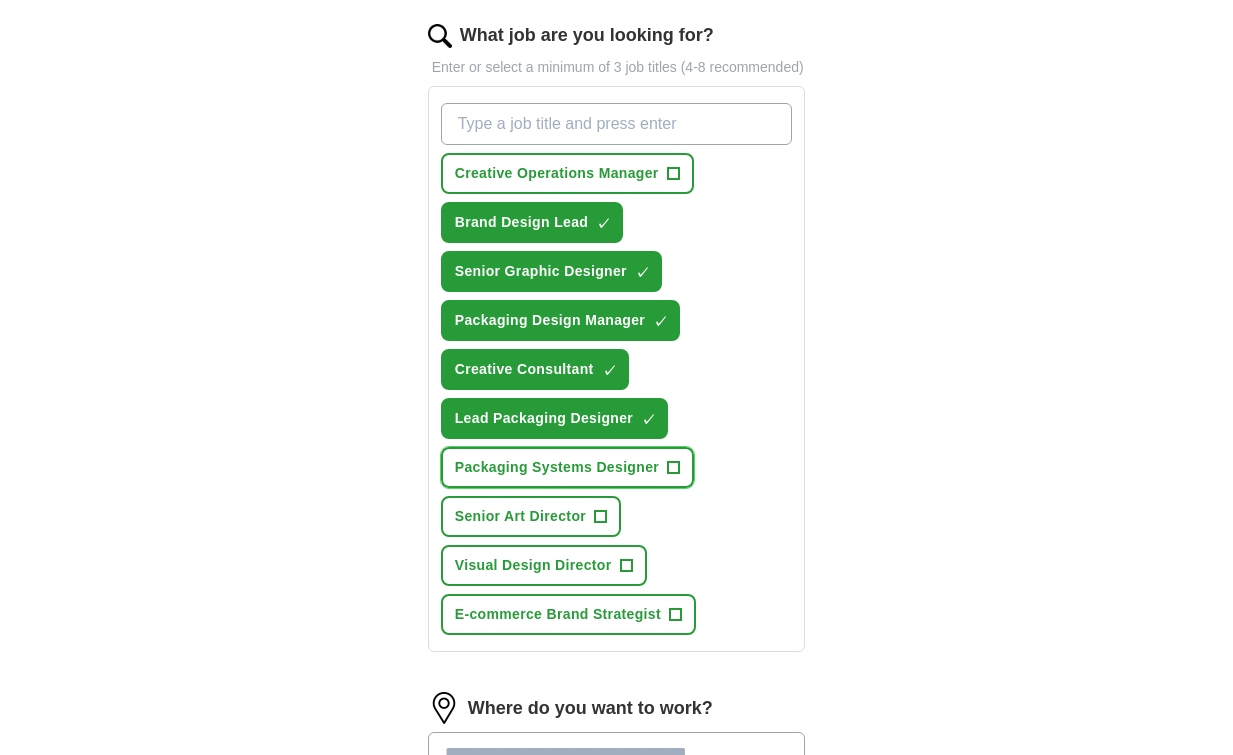 click on "+" at bounding box center [674, 468] 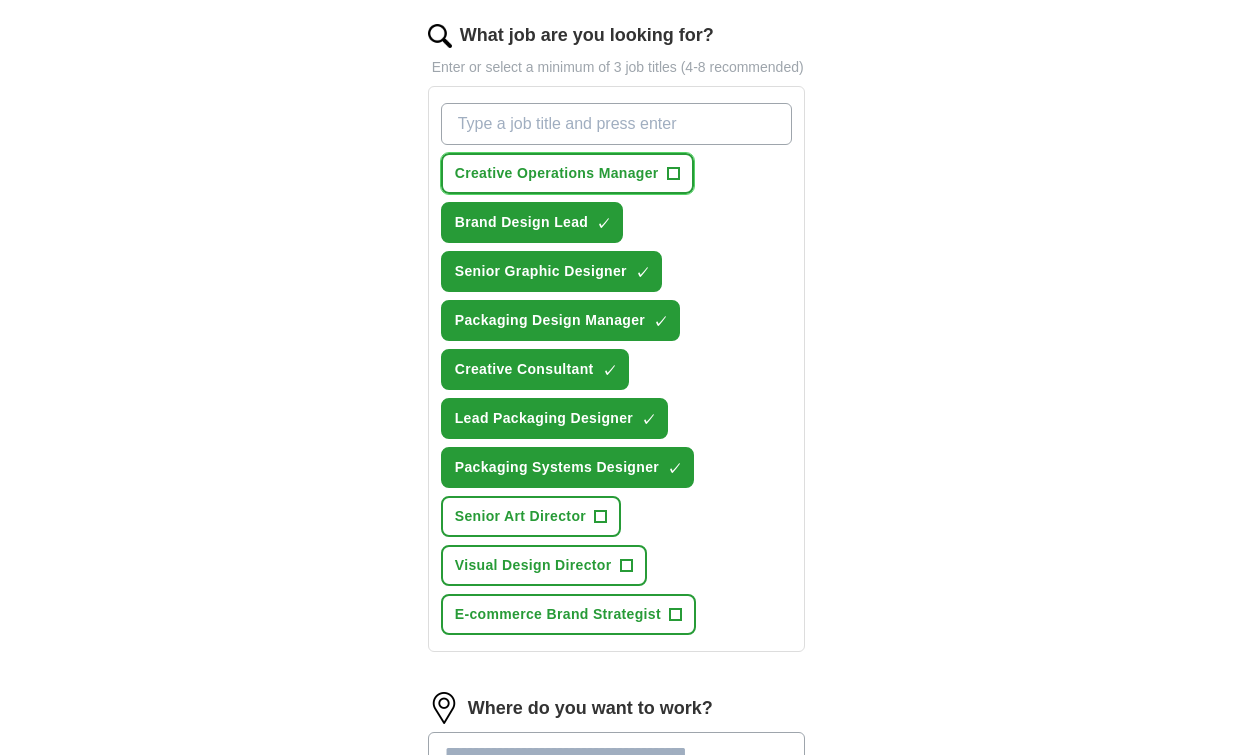 click on "+" at bounding box center [673, 174] 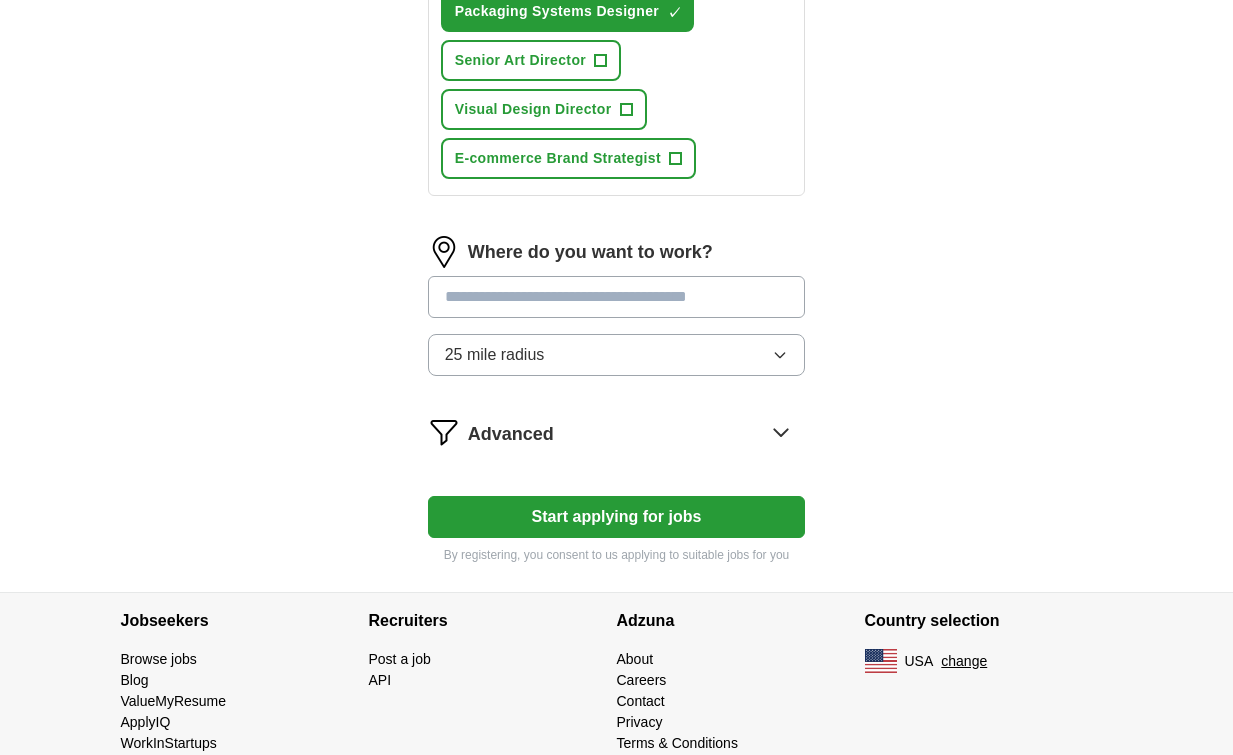 scroll, scrollTop: 1190, scrollLeft: 0, axis: vertical 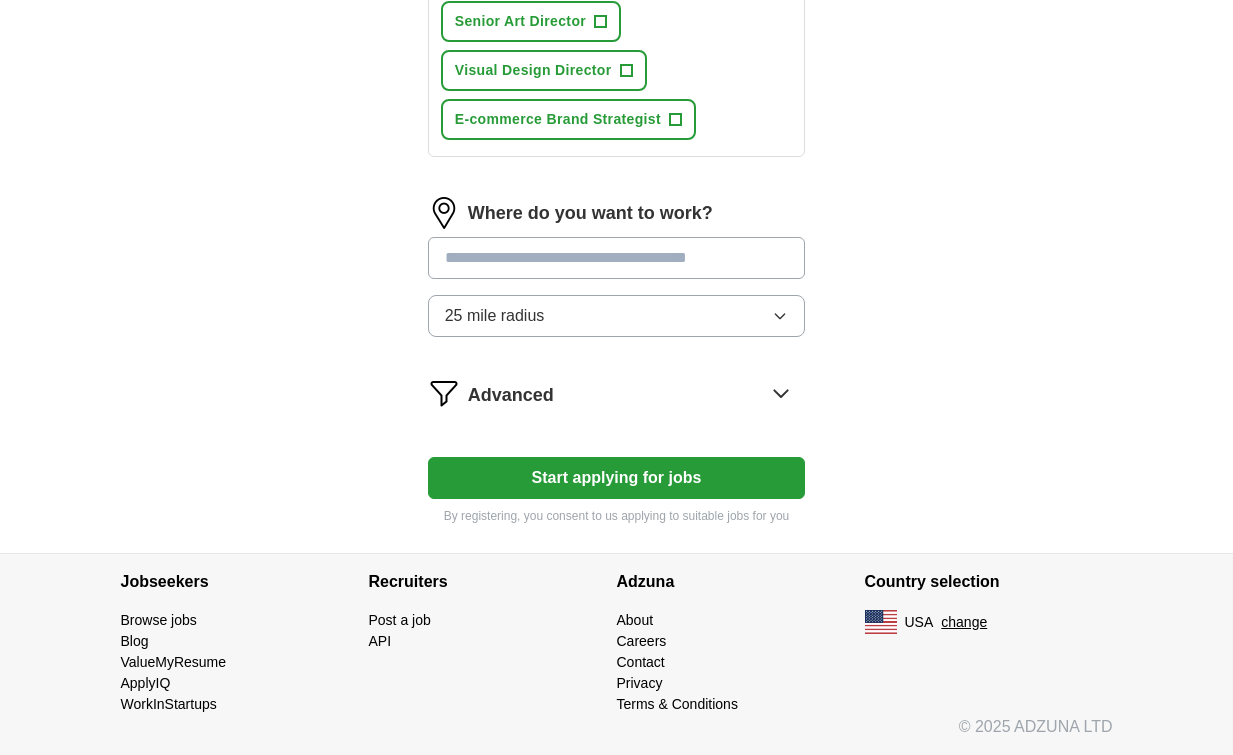 click at bounding box center (617, 258) 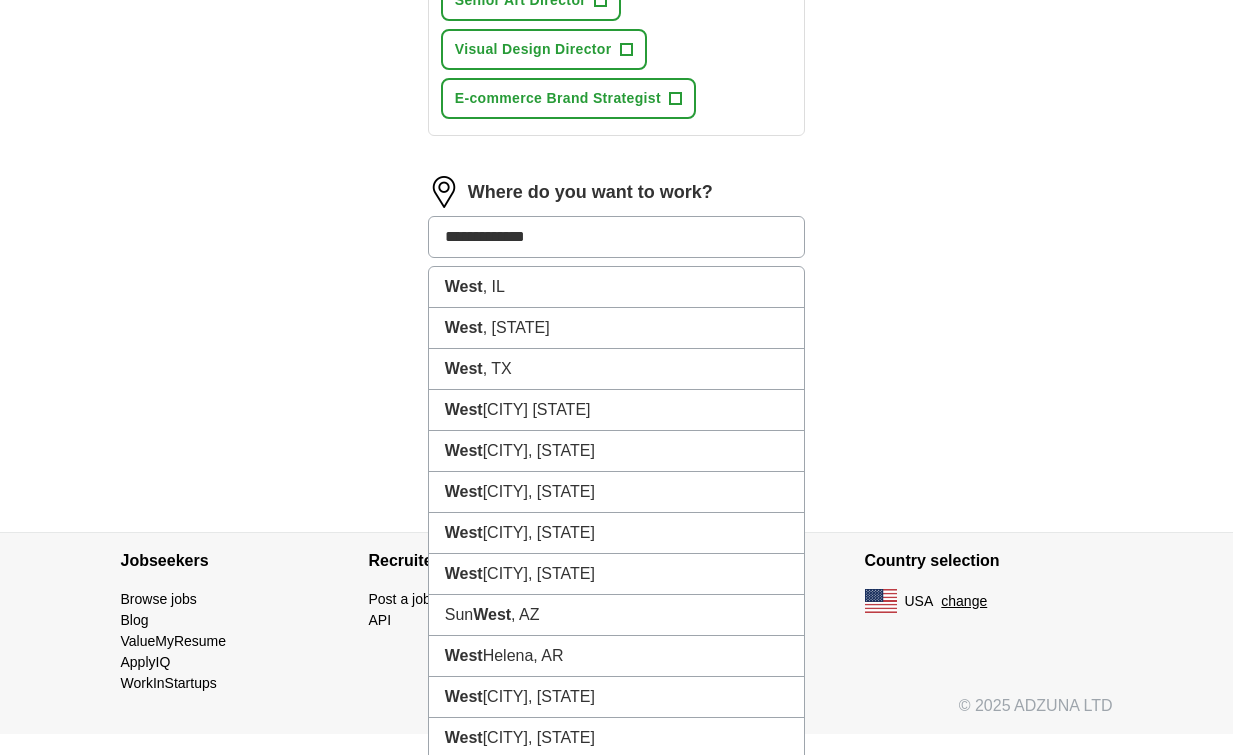 type on "**********" 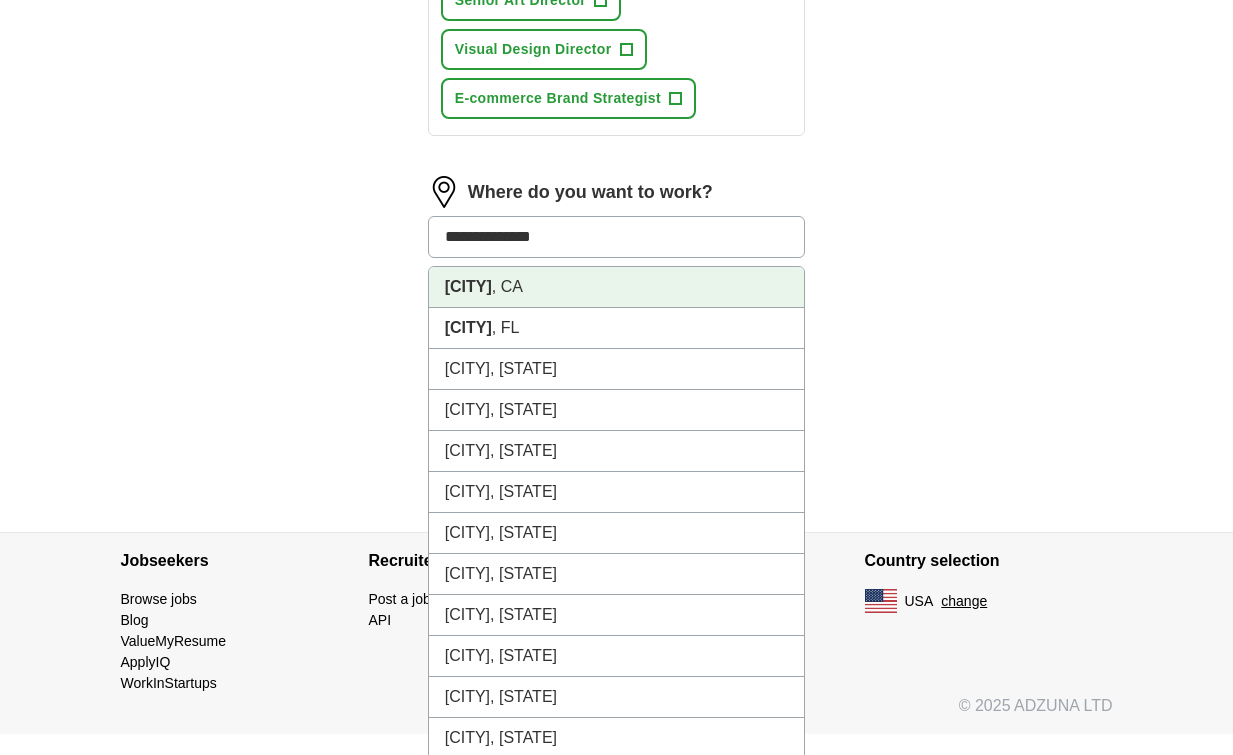 click on "[CITY] , [STATE]" at bounding box center (617, 287) 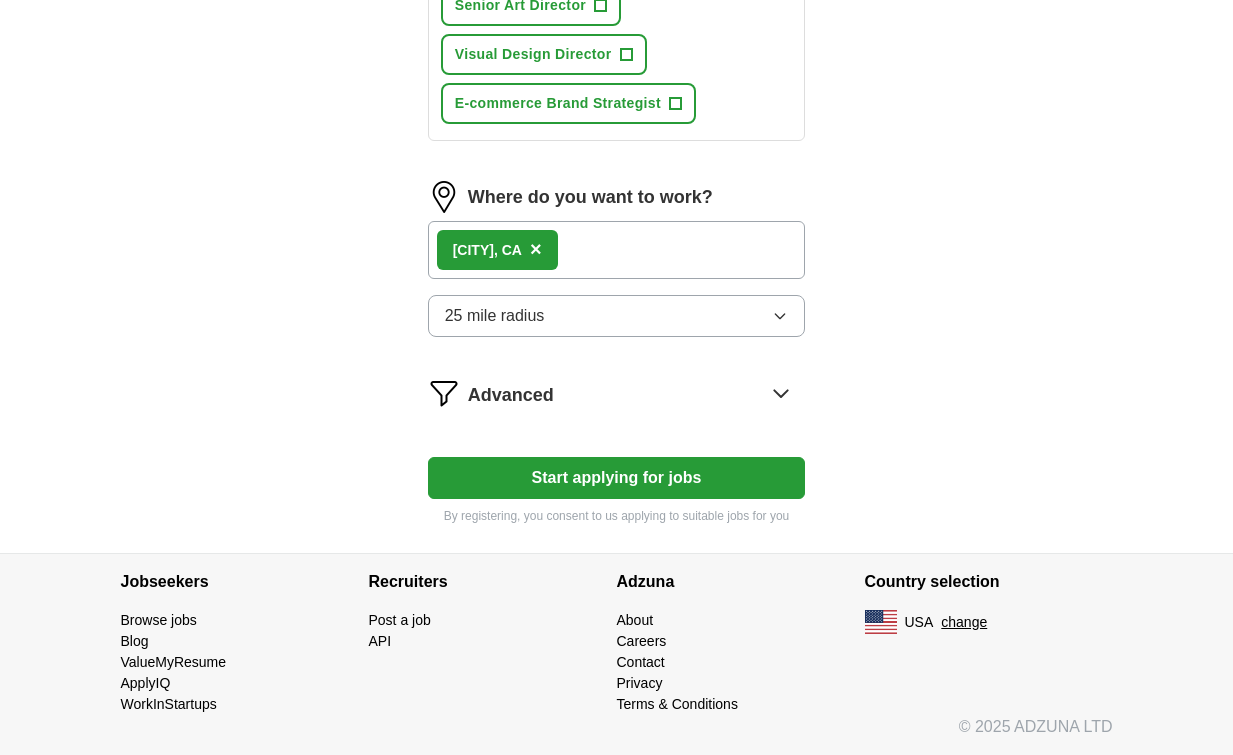 click on "Start applying for jobs" at bounding box center [617, 478] 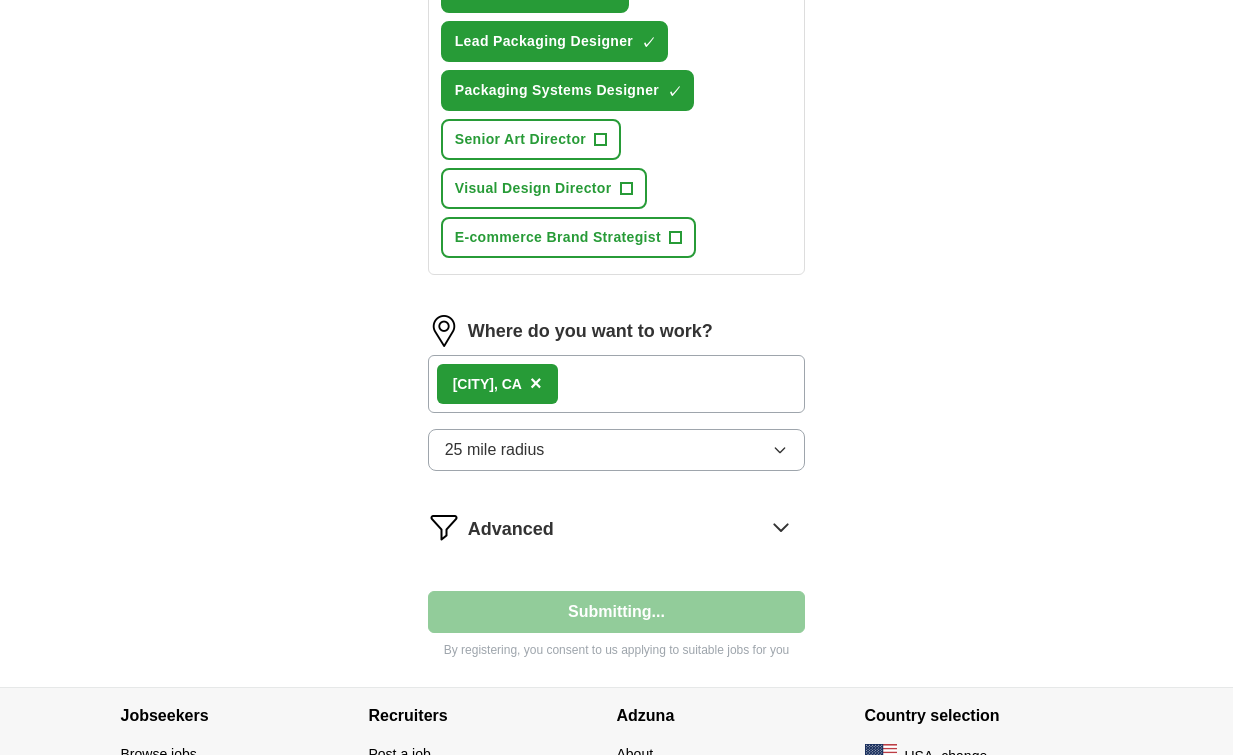 select on "**" 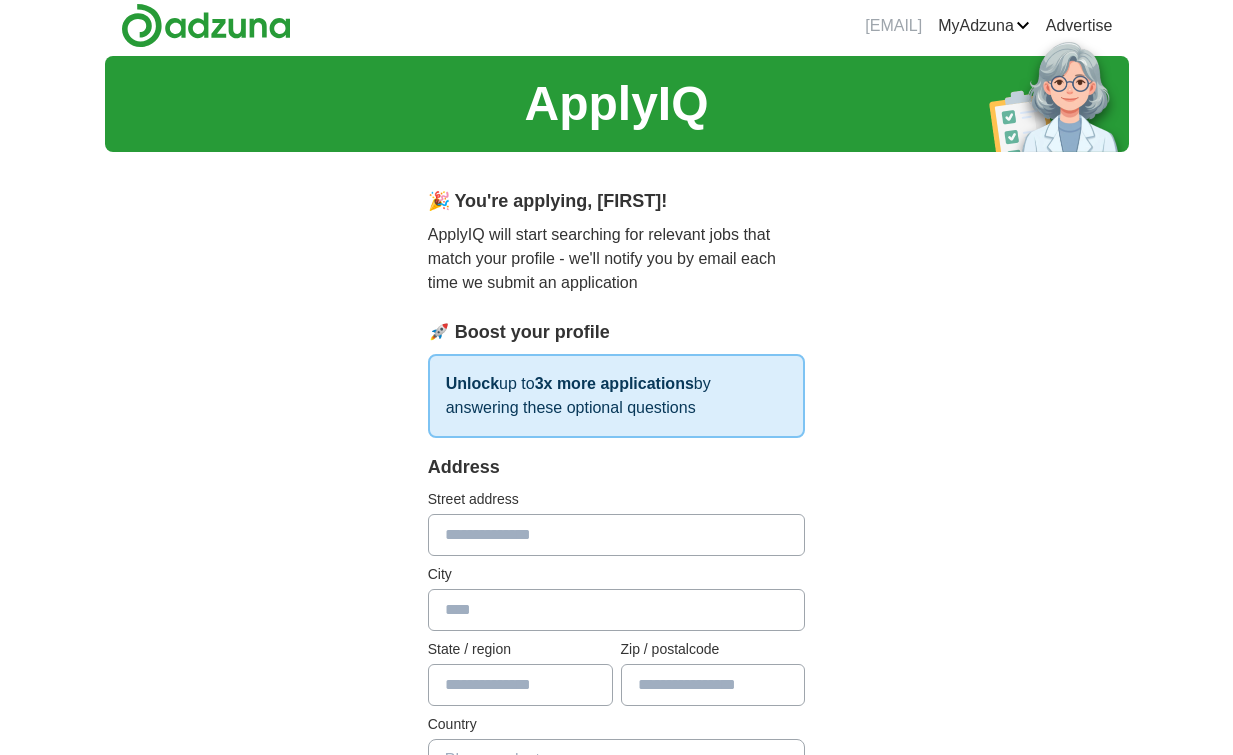 scroll, scrollTop: 0, scrollLeft: 0, axis: both 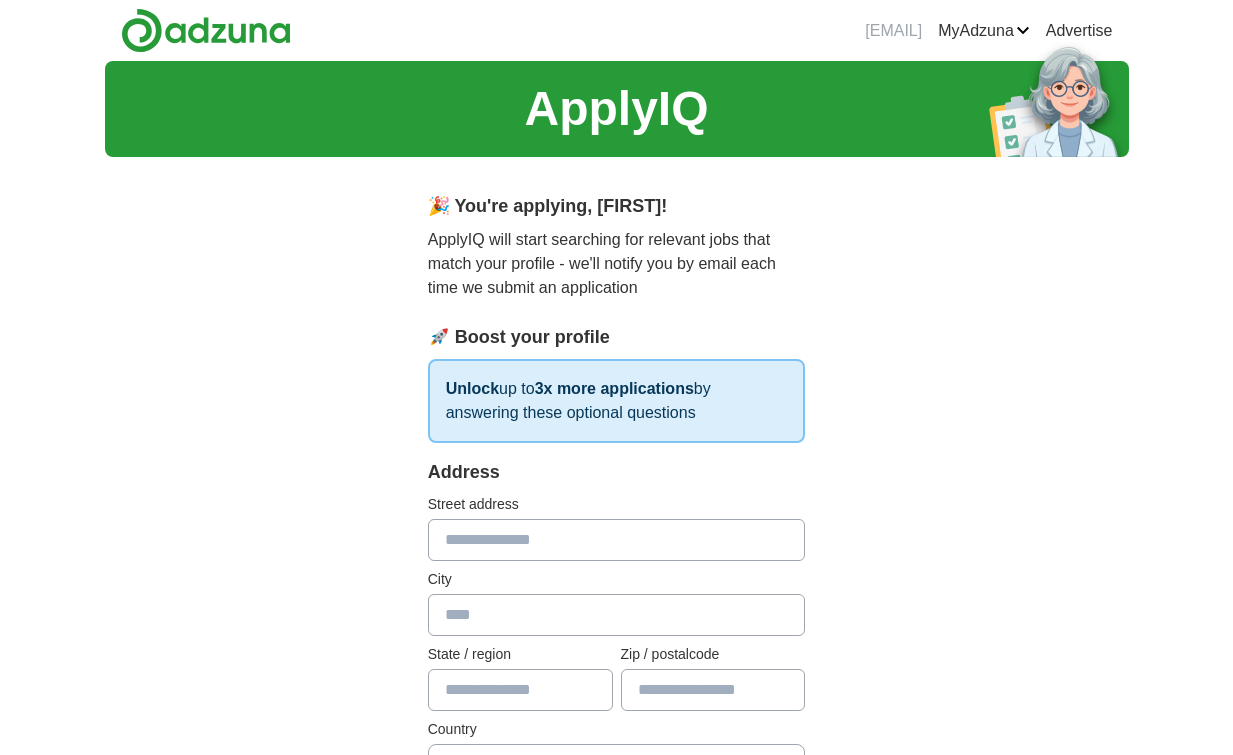 click on "Address" at bounding box center [617, 472] 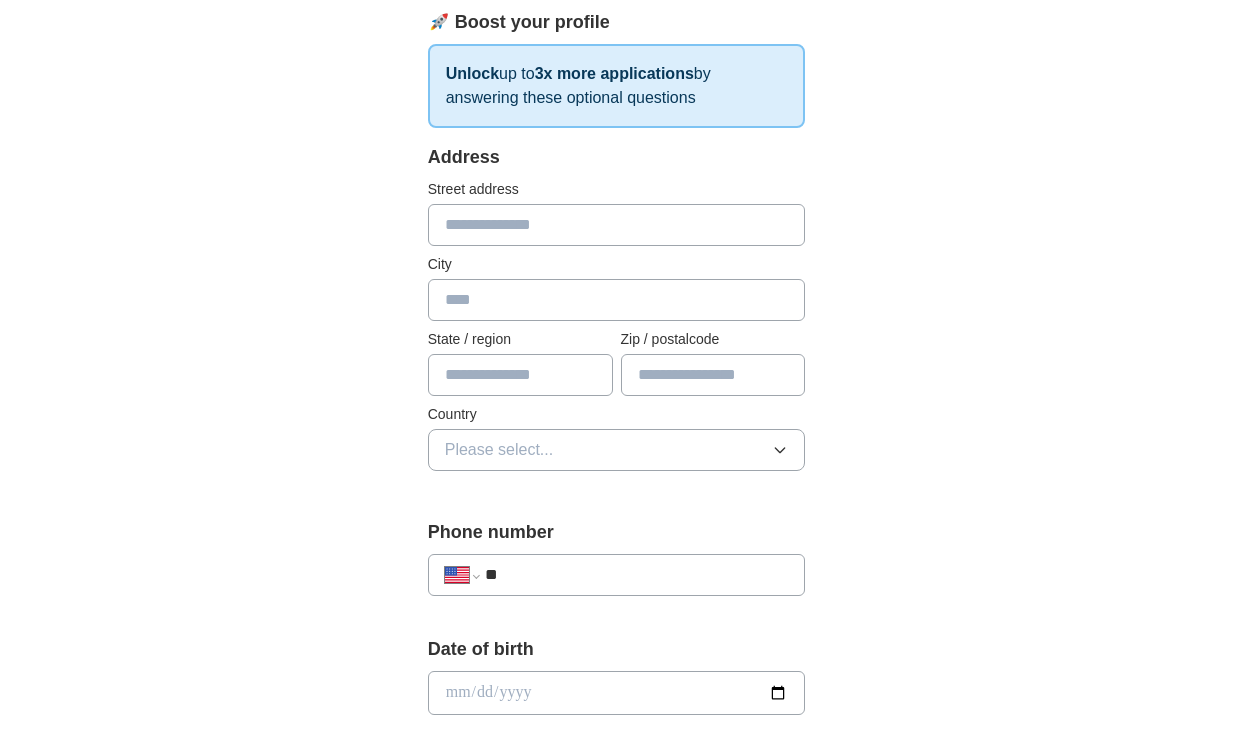 scroll, scrollTop: 321, scrollLeft: 0, axis: vertical 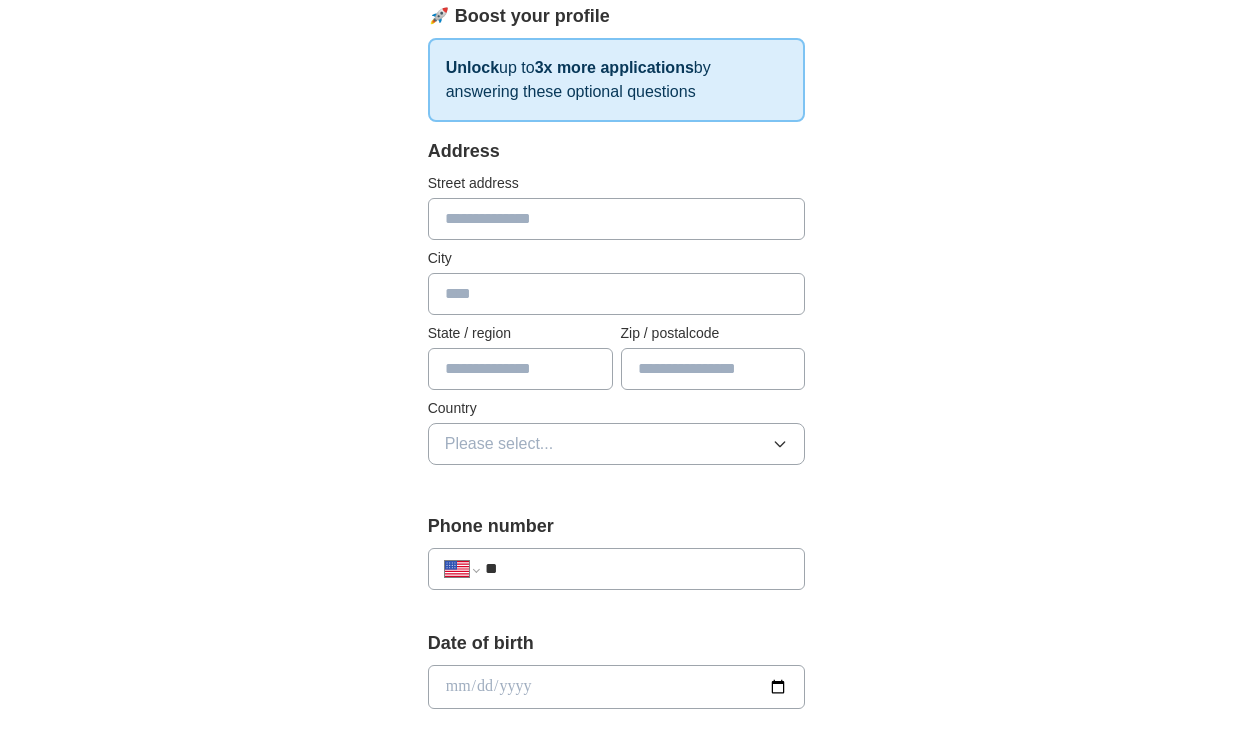 click at bounding box center [617, 219] 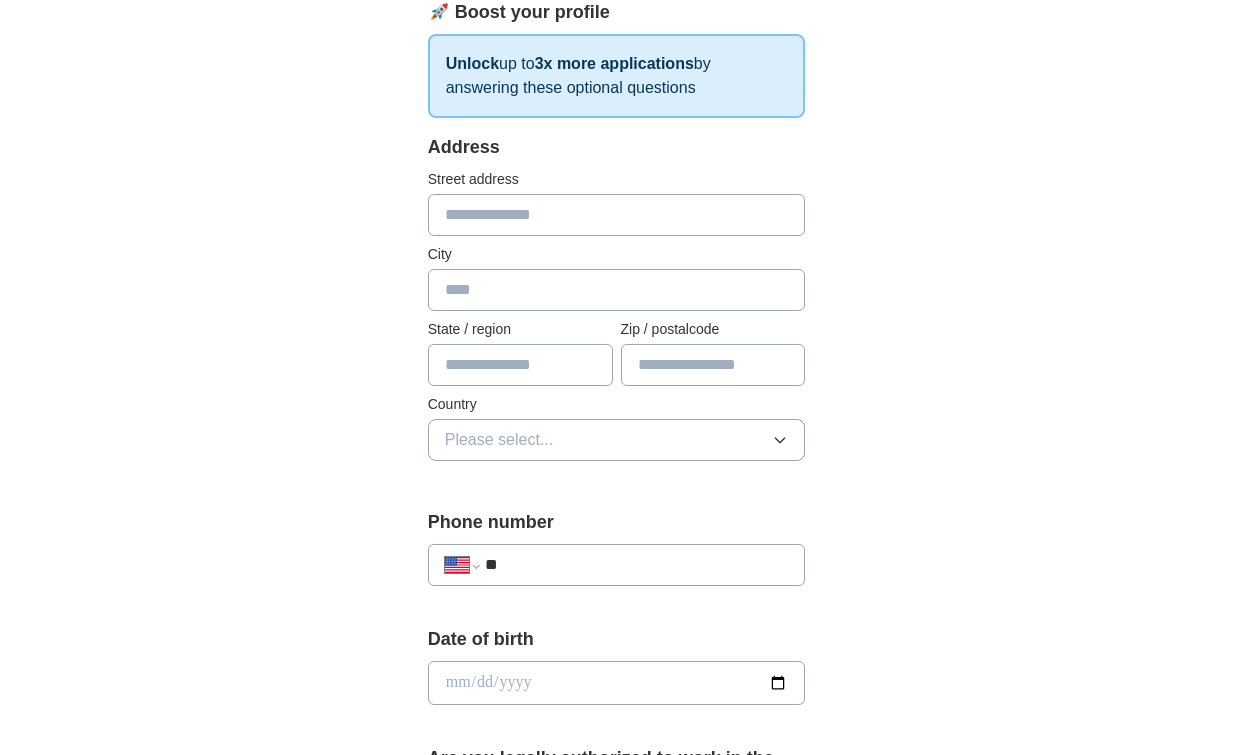 scroll, scrollTop: 322, scrollLeft: 0, axis: vertical 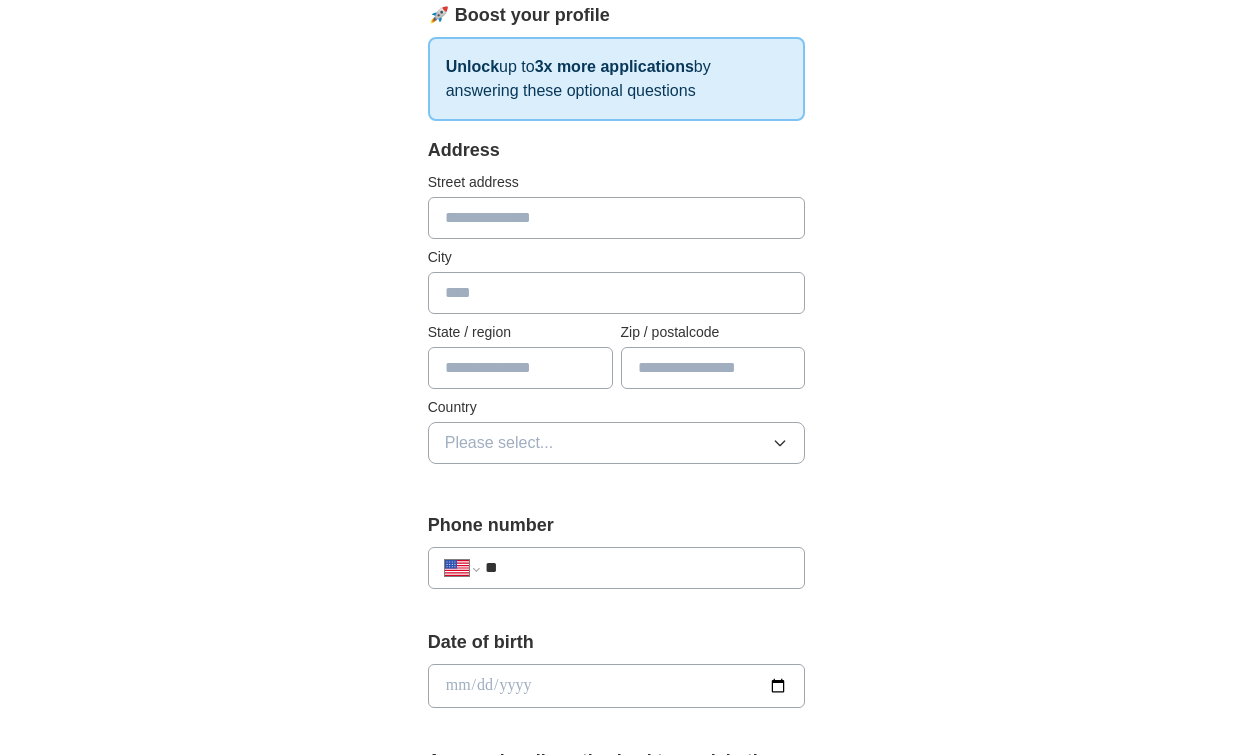 click at bounding box center (617, 218) 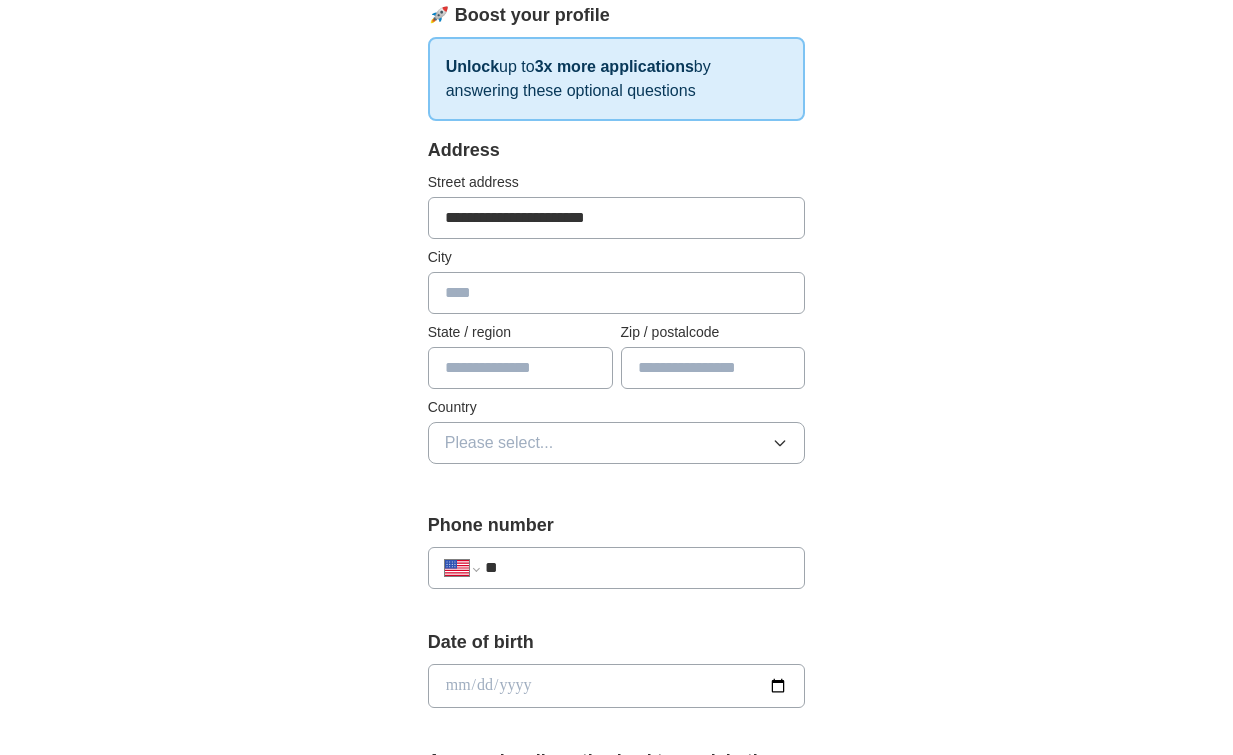 type on "**********" 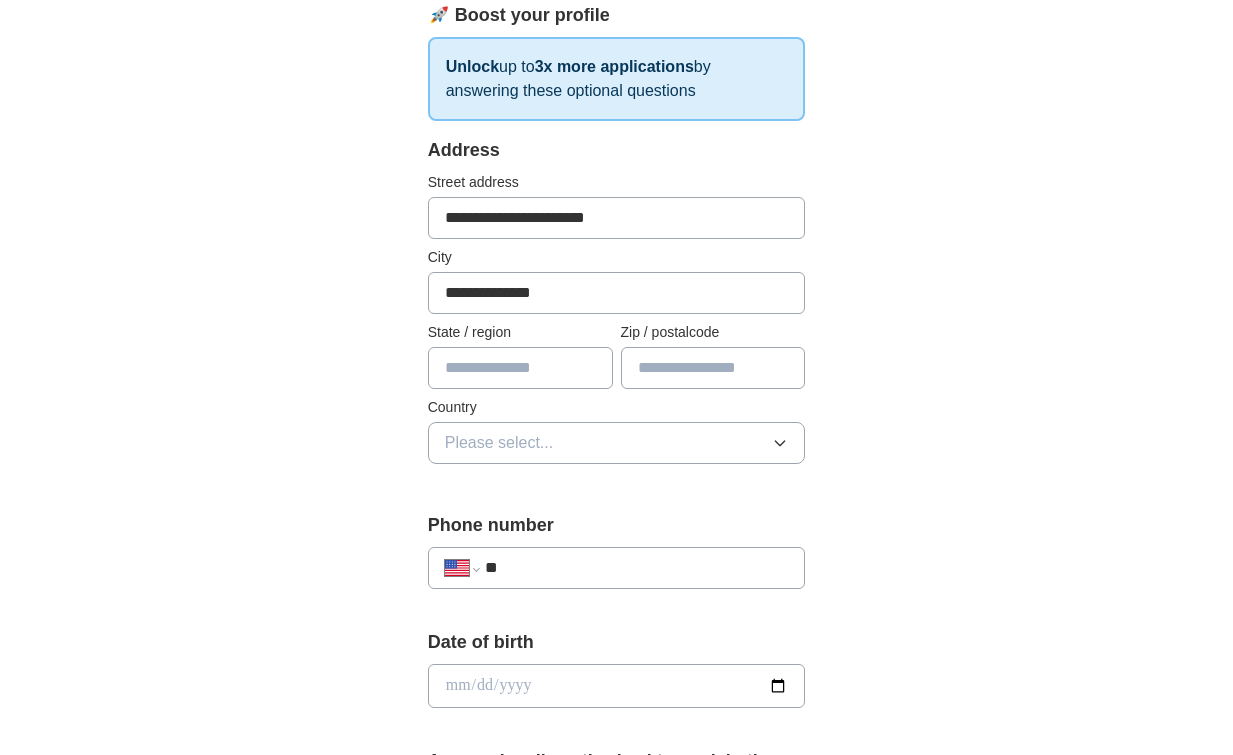 type on "**" 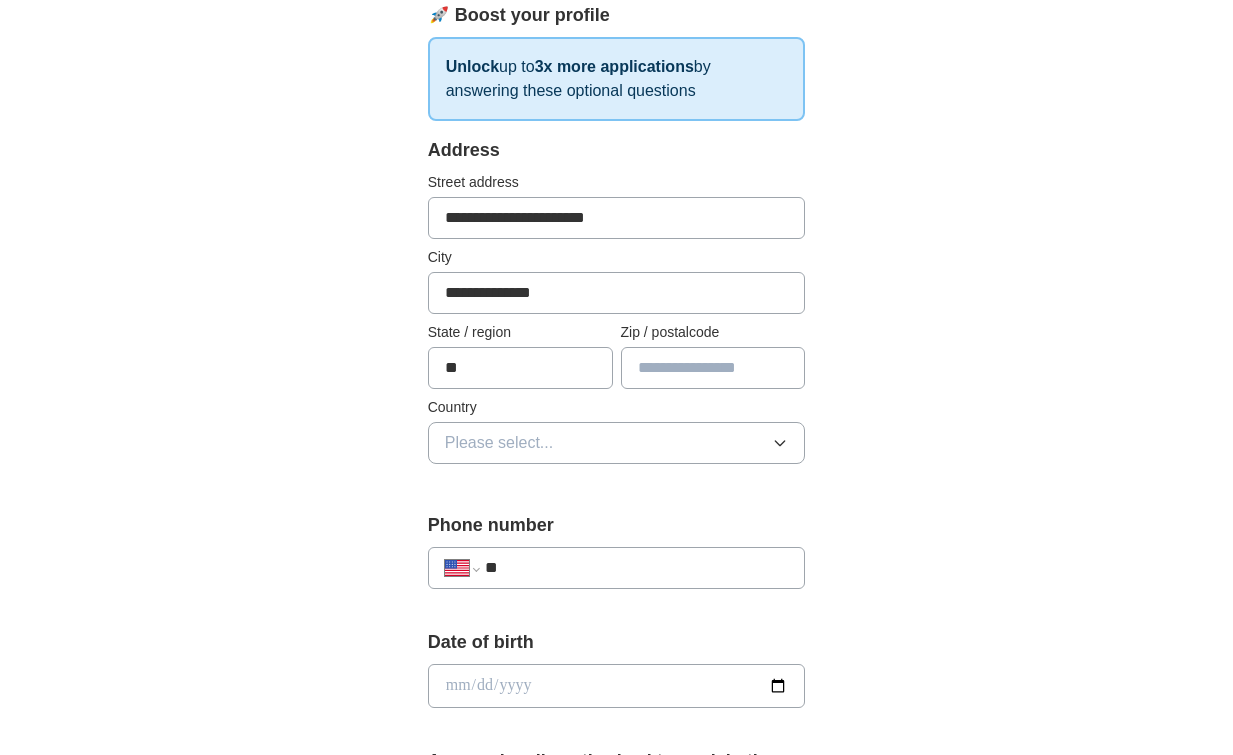 type on "*****" 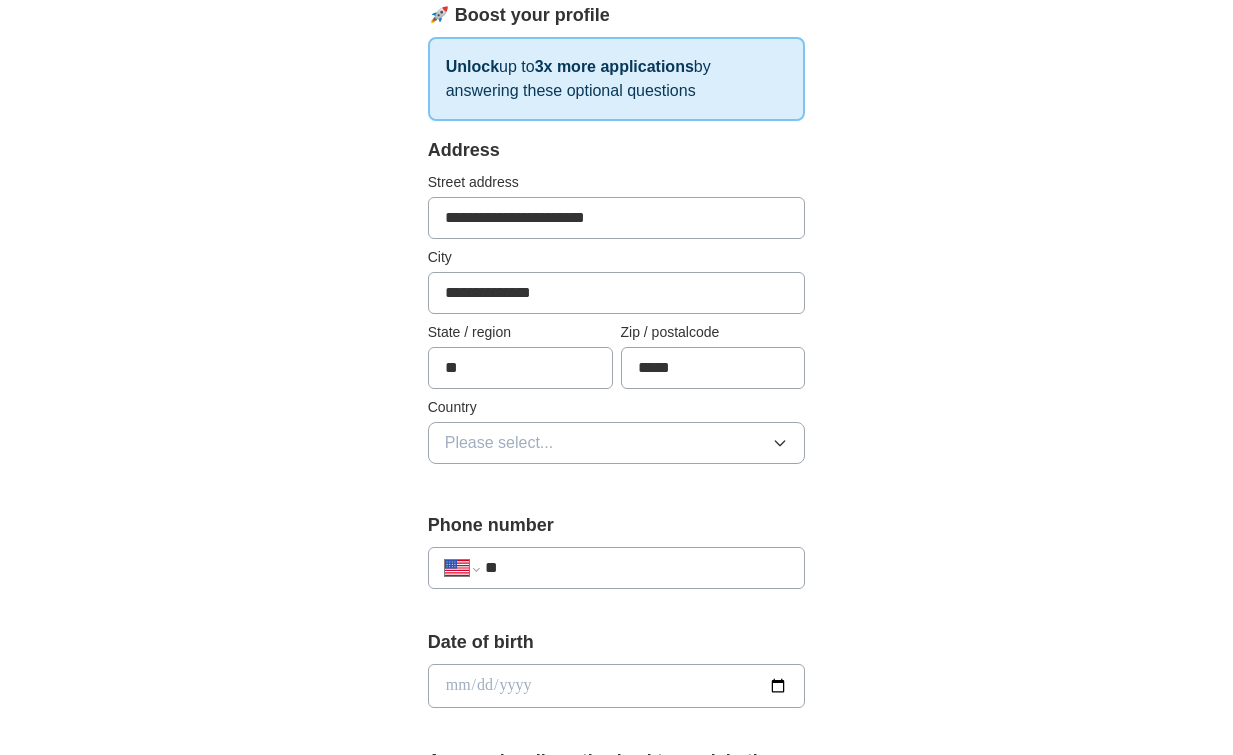 click on "Please select..." at bounding box center (617, 443) 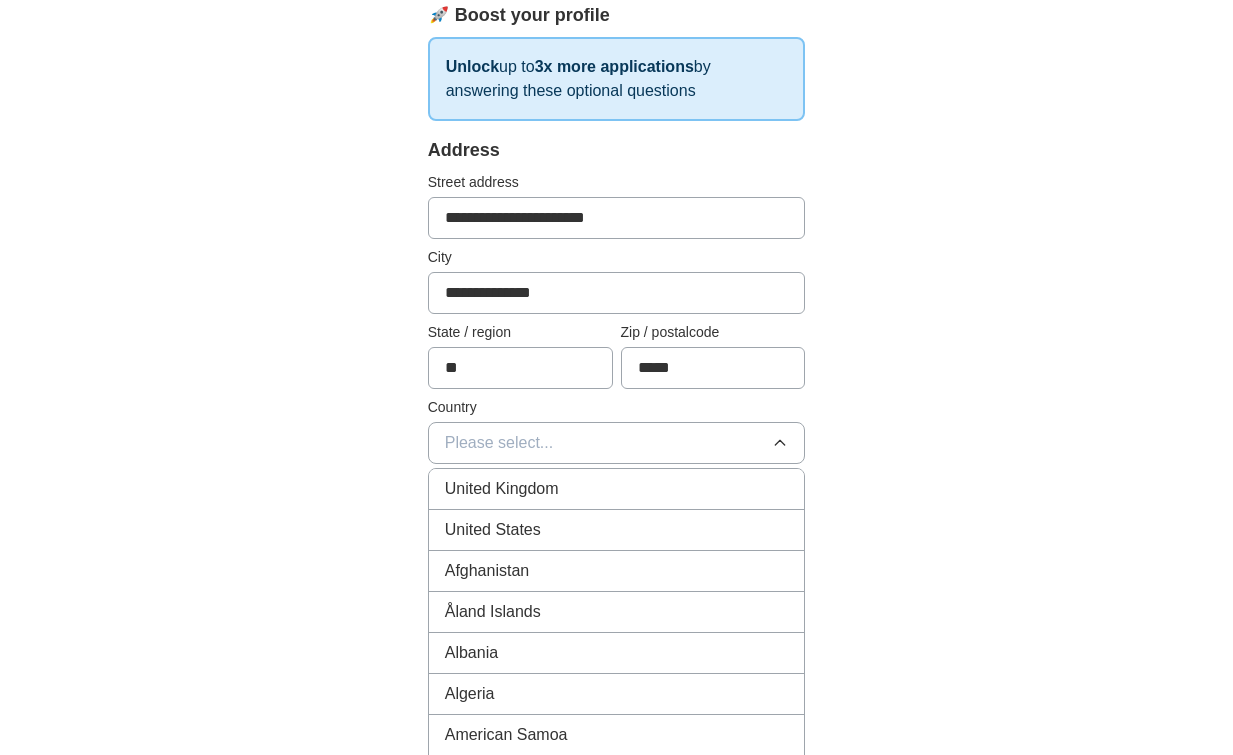 click on "United States" at bounding box center (617, 530) 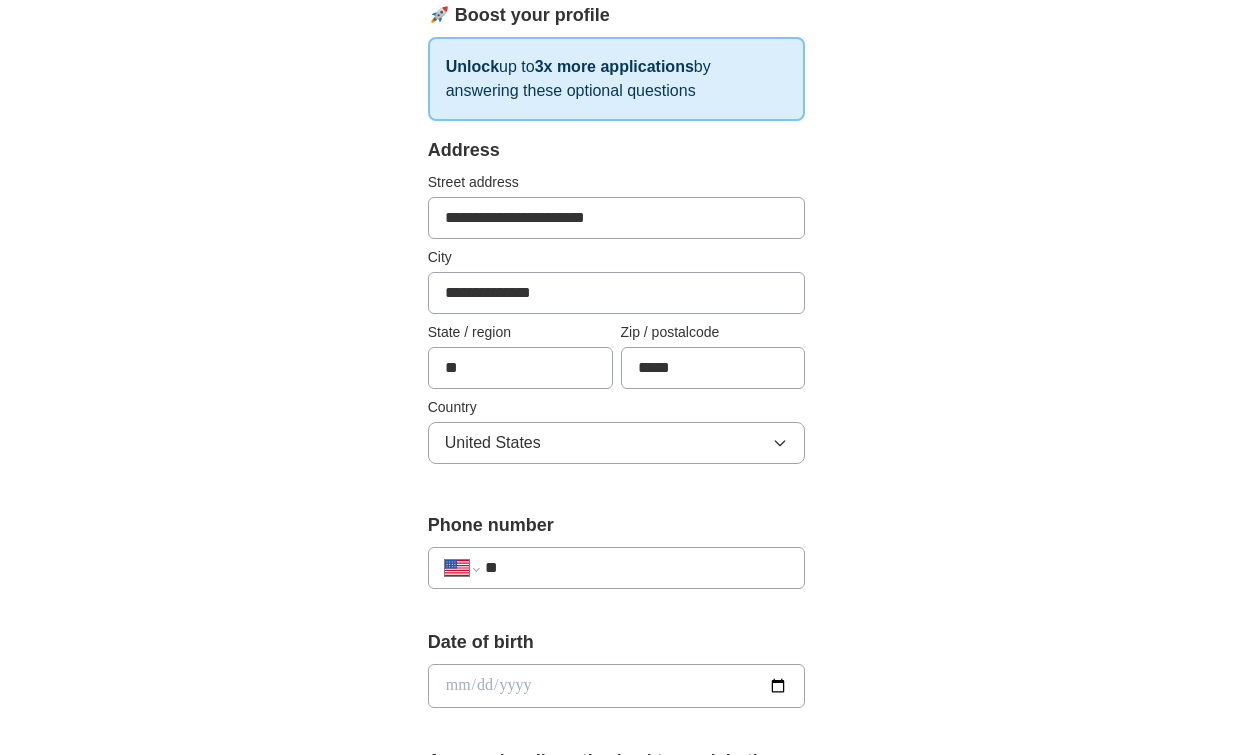 click on "**********" at bounding box center [617, 568] 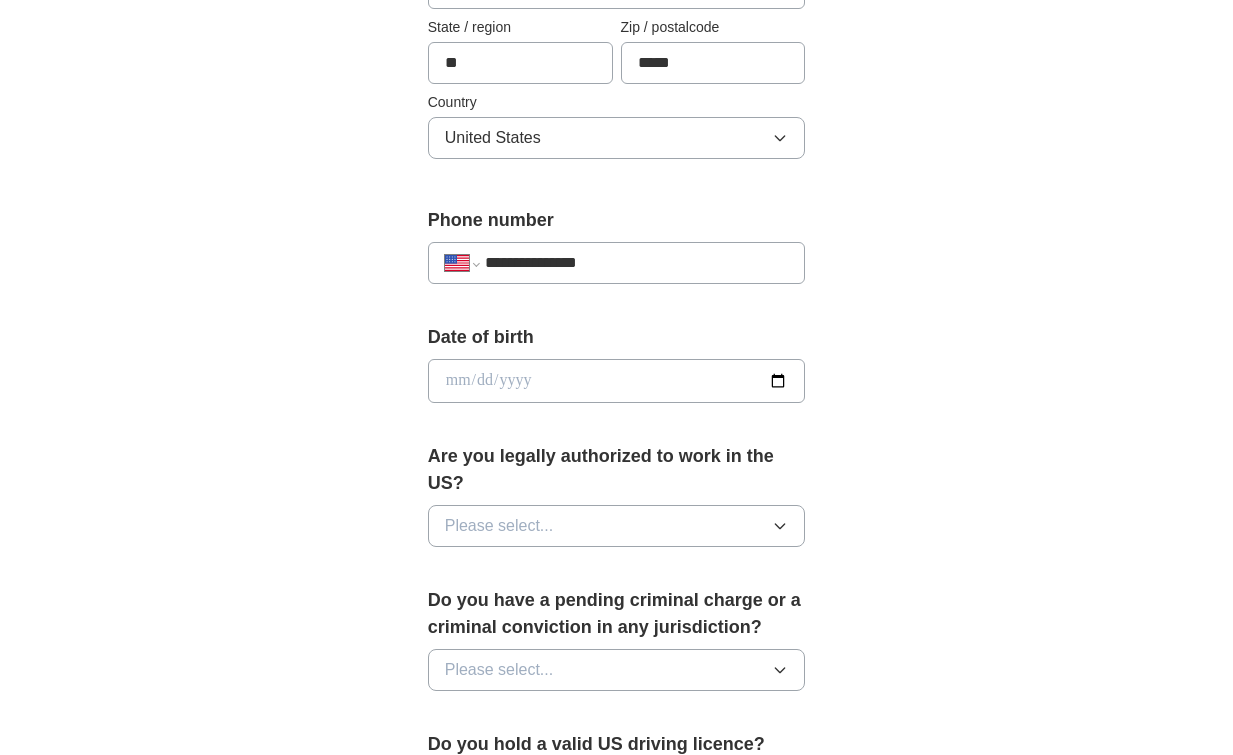 type on "**********" 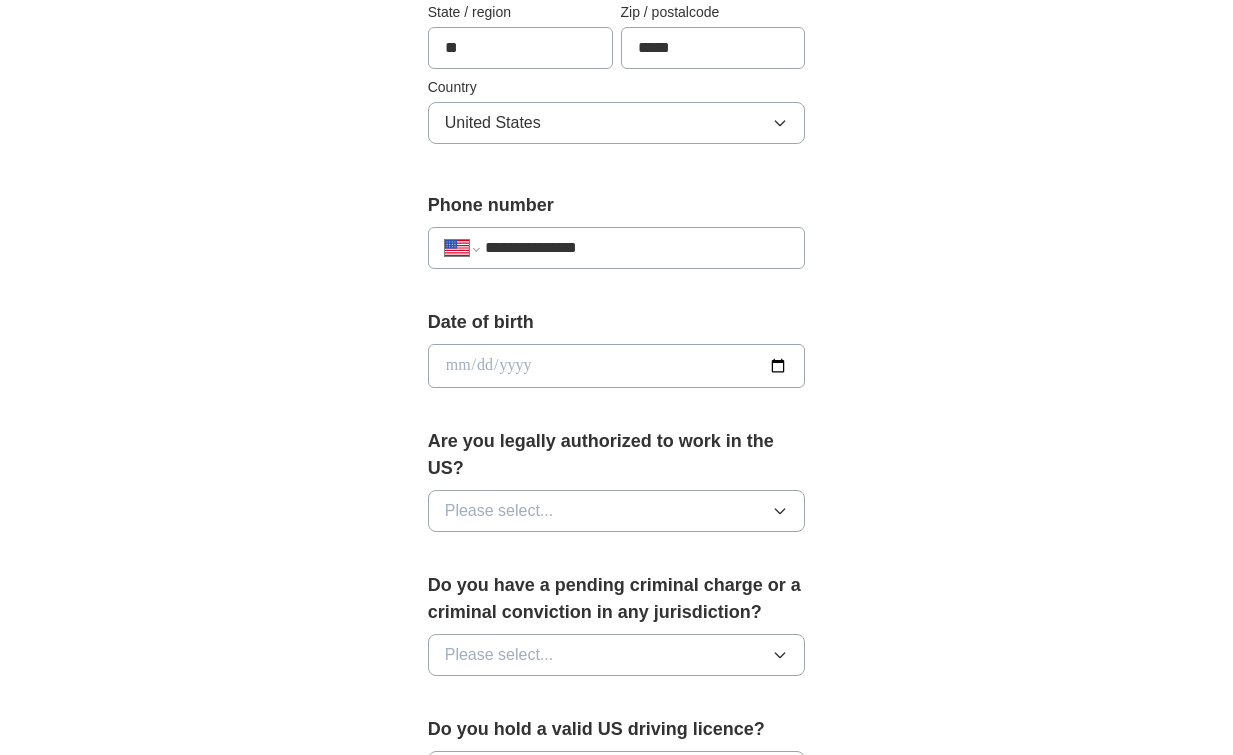 scroll, scrollTop: 644, scrollLeft: 0, axis: vertical 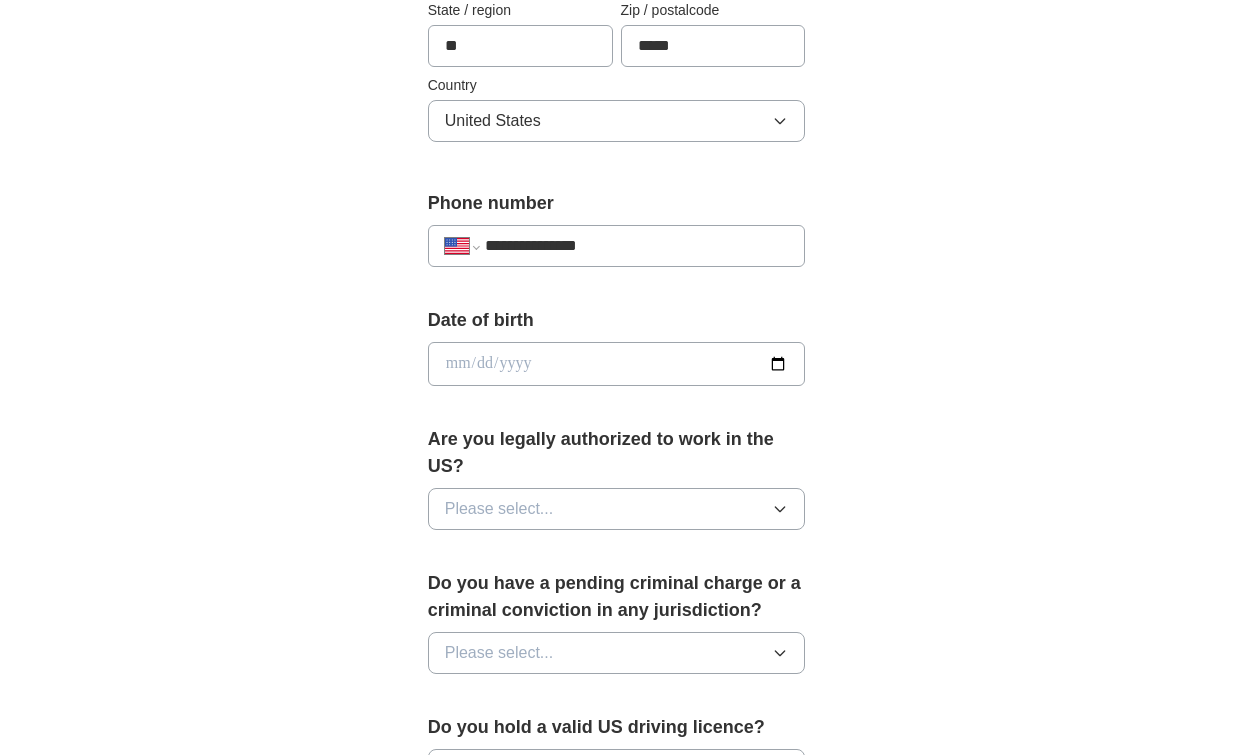 click at bounding box center (617, 364) 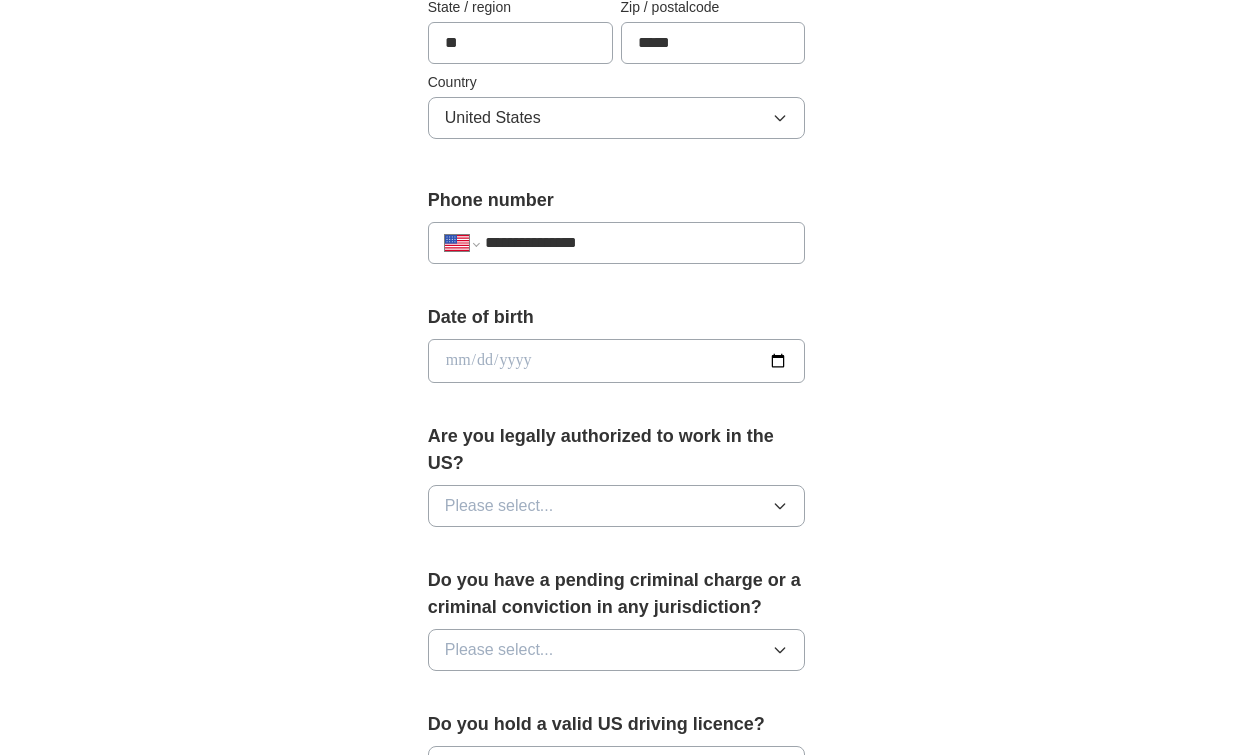 click at bounding box center [617, 361] 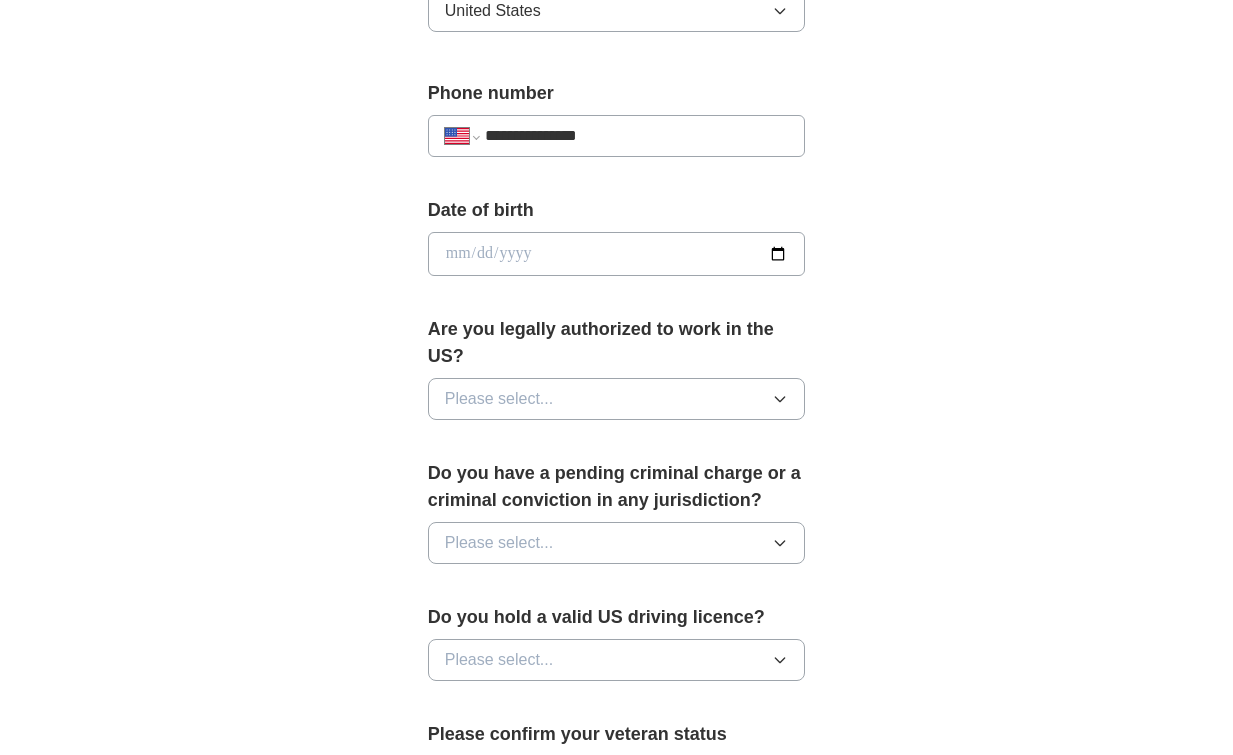 scroll, scrollTop: 757, scrollLeft: 0, axis: vertical 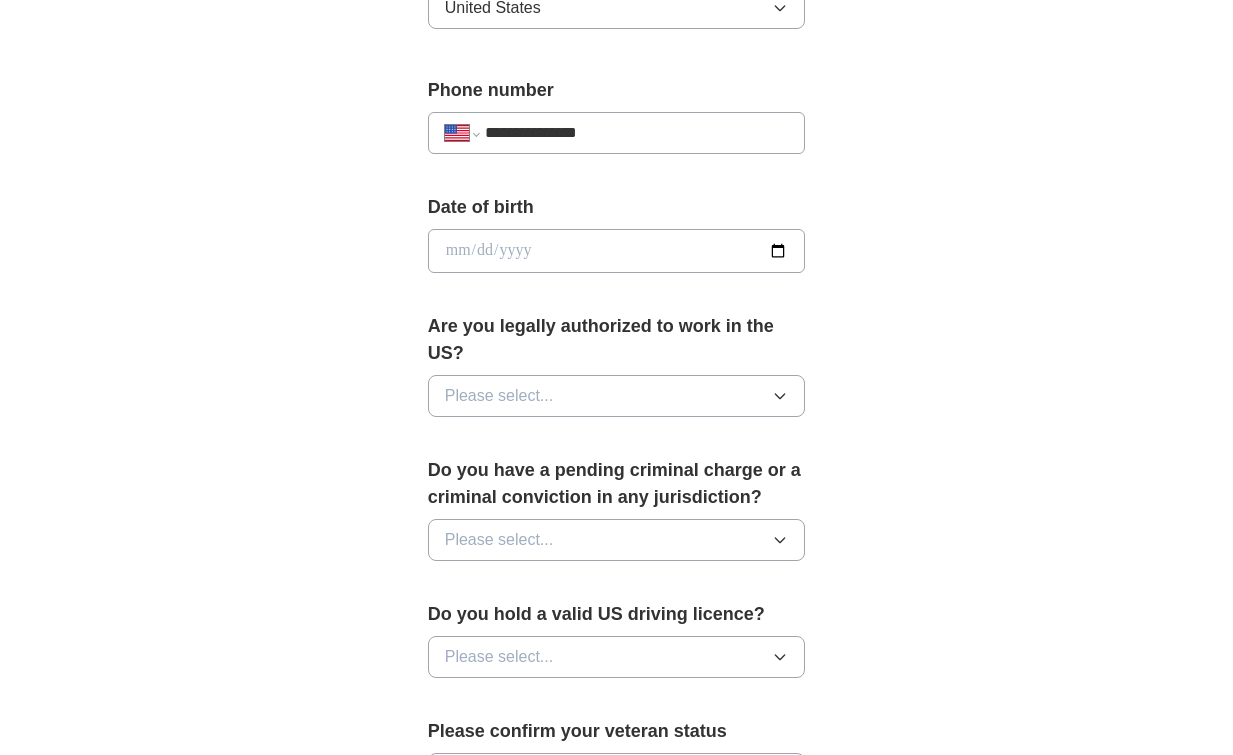 click 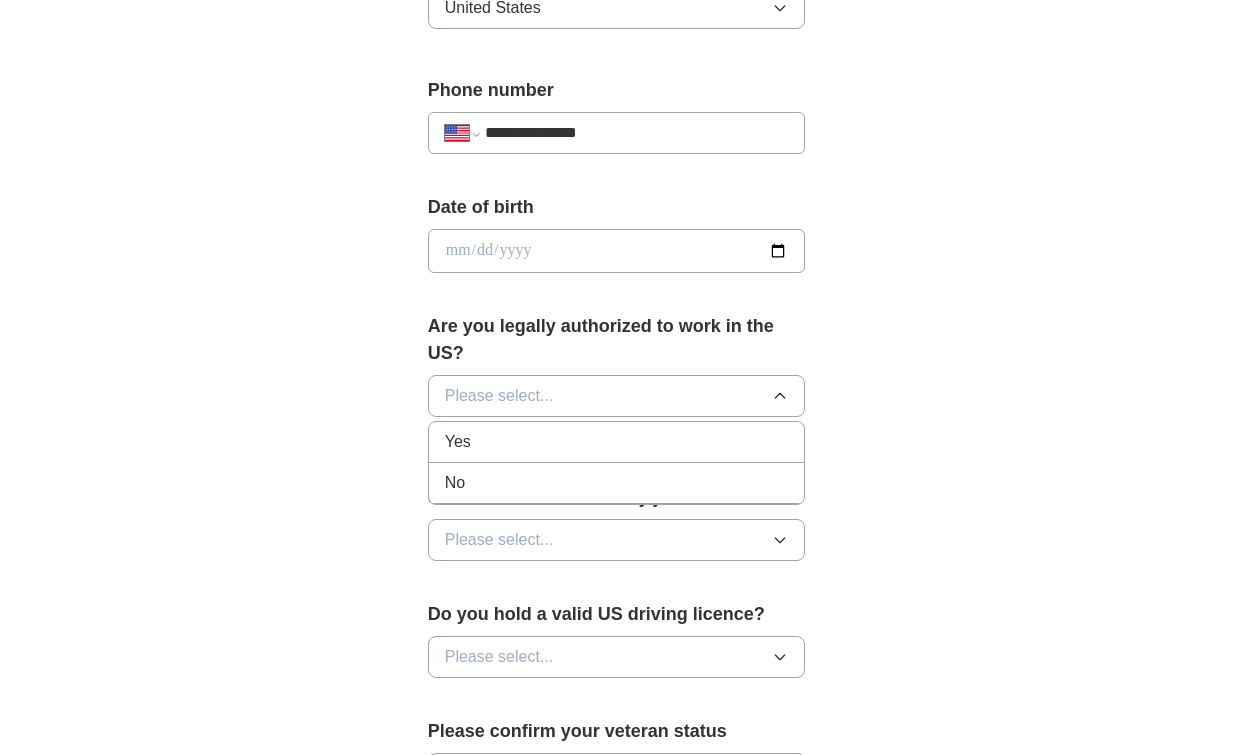 click on "Yes" at bounding box center (617, 442) 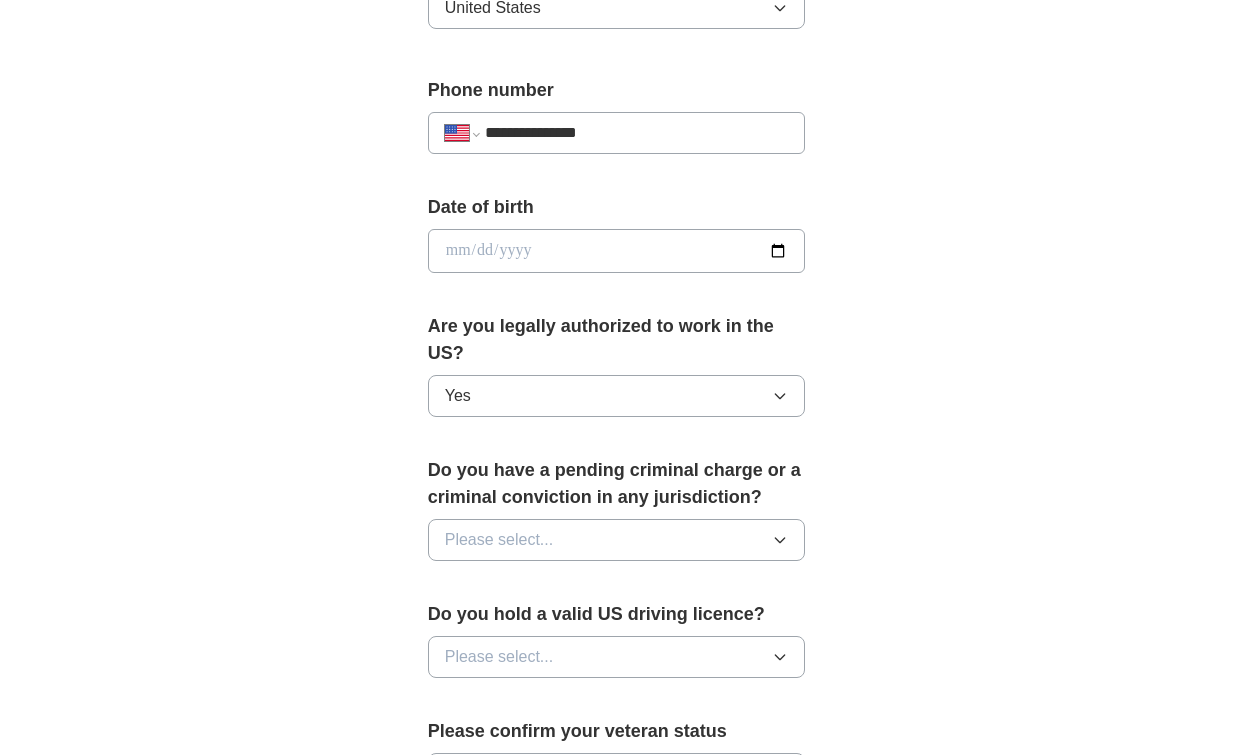 click on "**********" at bounding box center [617, 226] 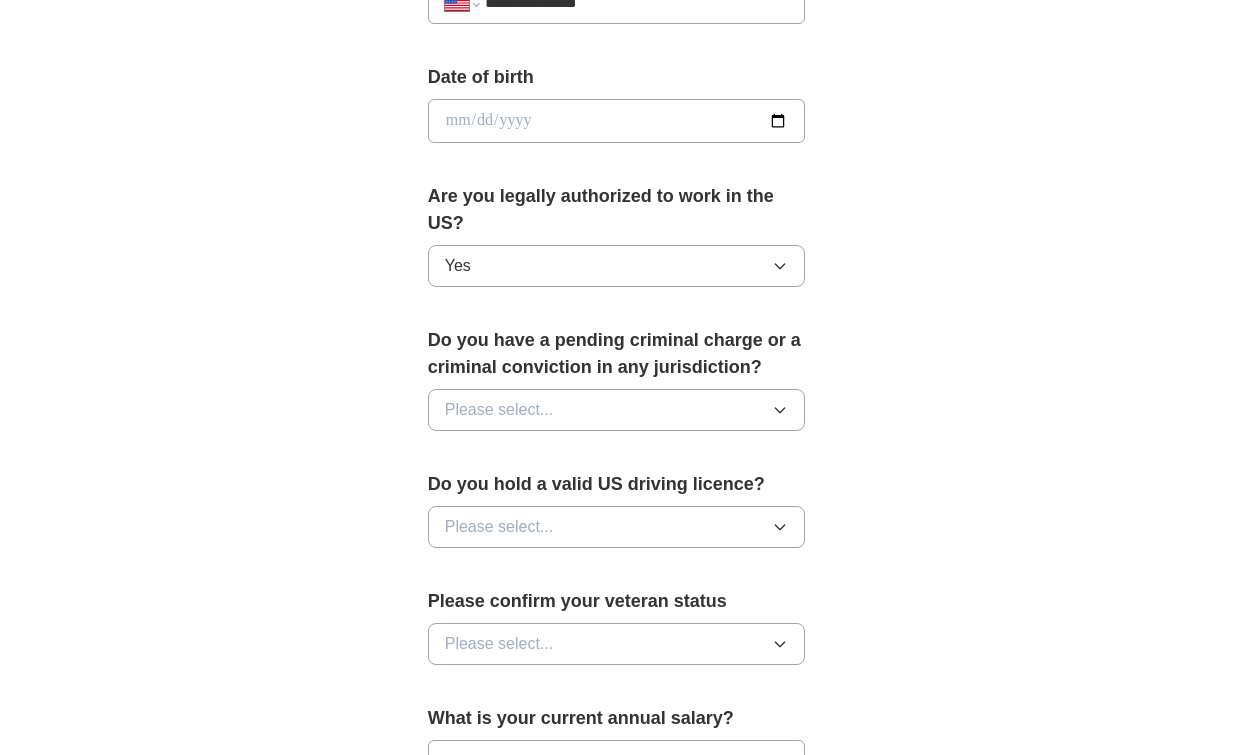 scroll, scrollTop: 927, scrollLeft: 0, axis: vertical 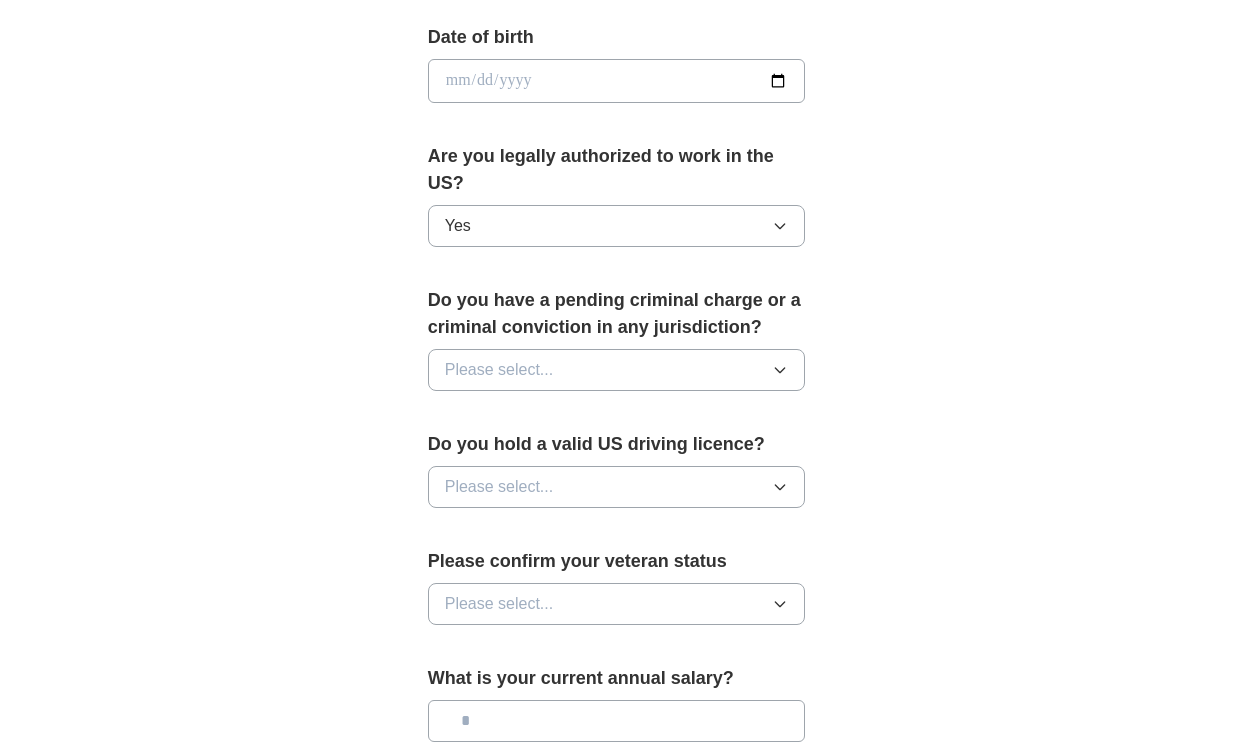 click 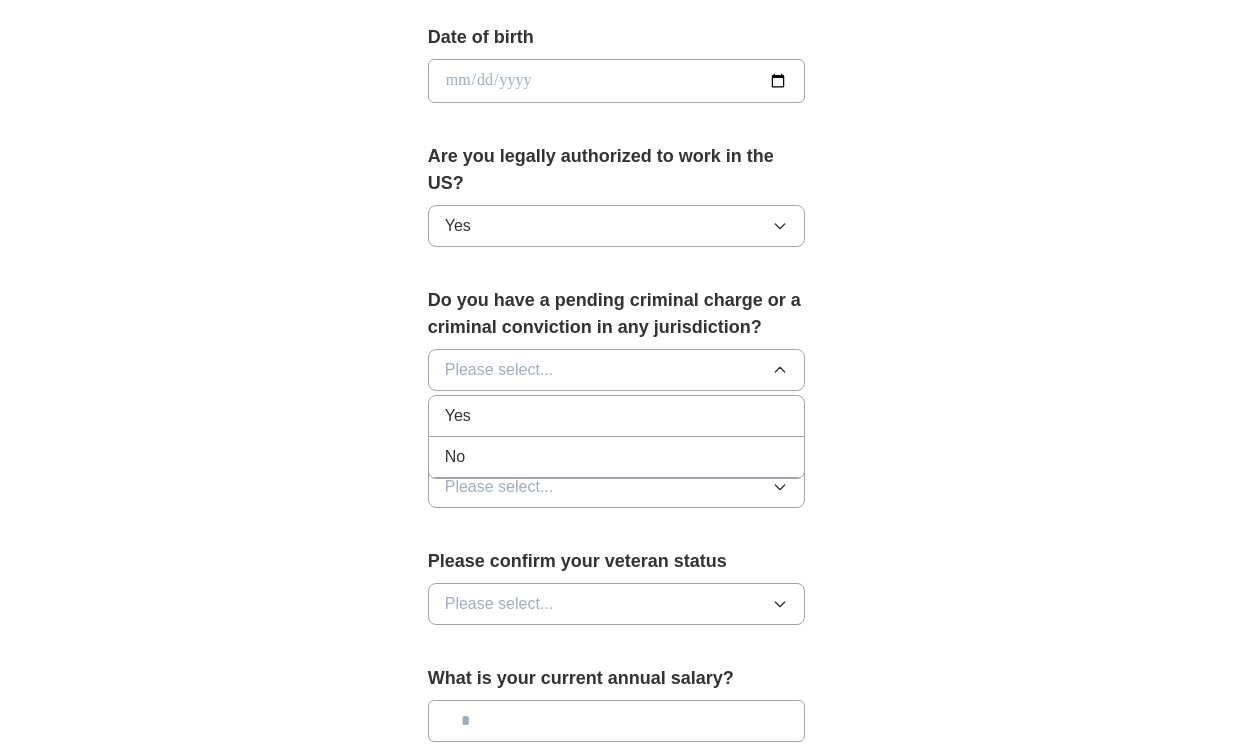 click on "No" at bounding box center [617, 457] 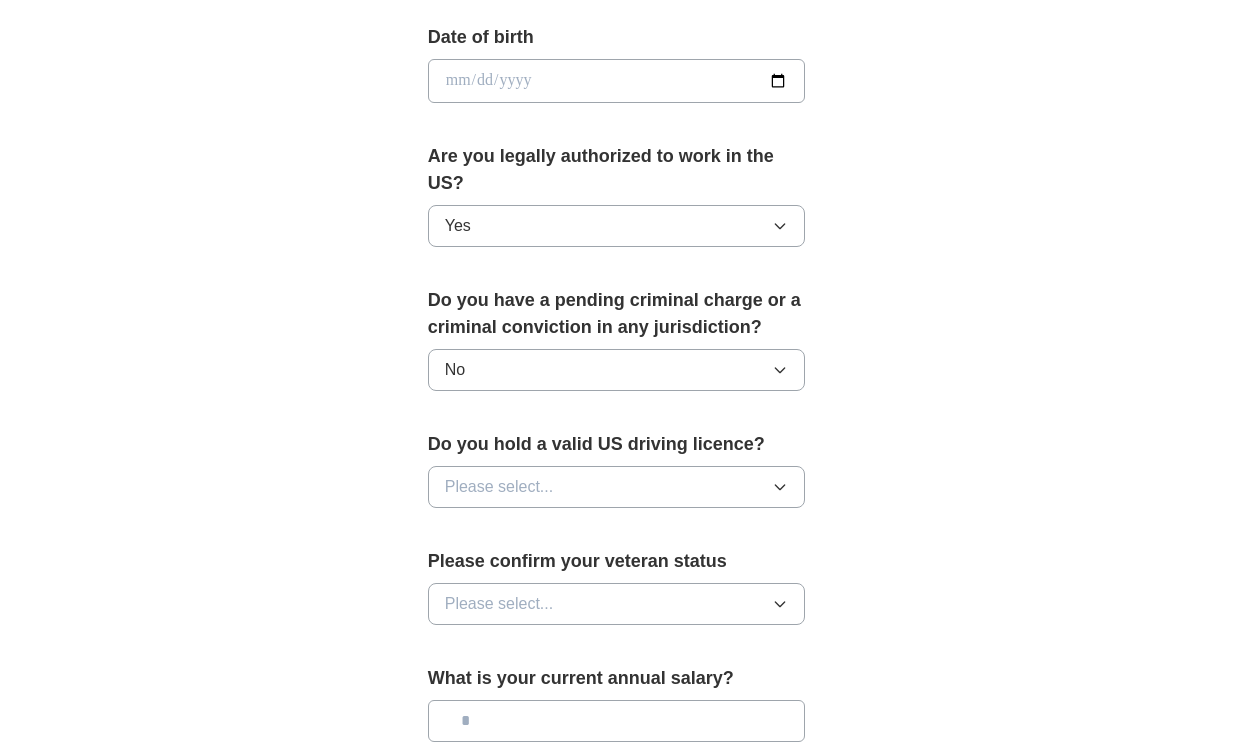 click on "Please select..." at bounding box center [617, 487] 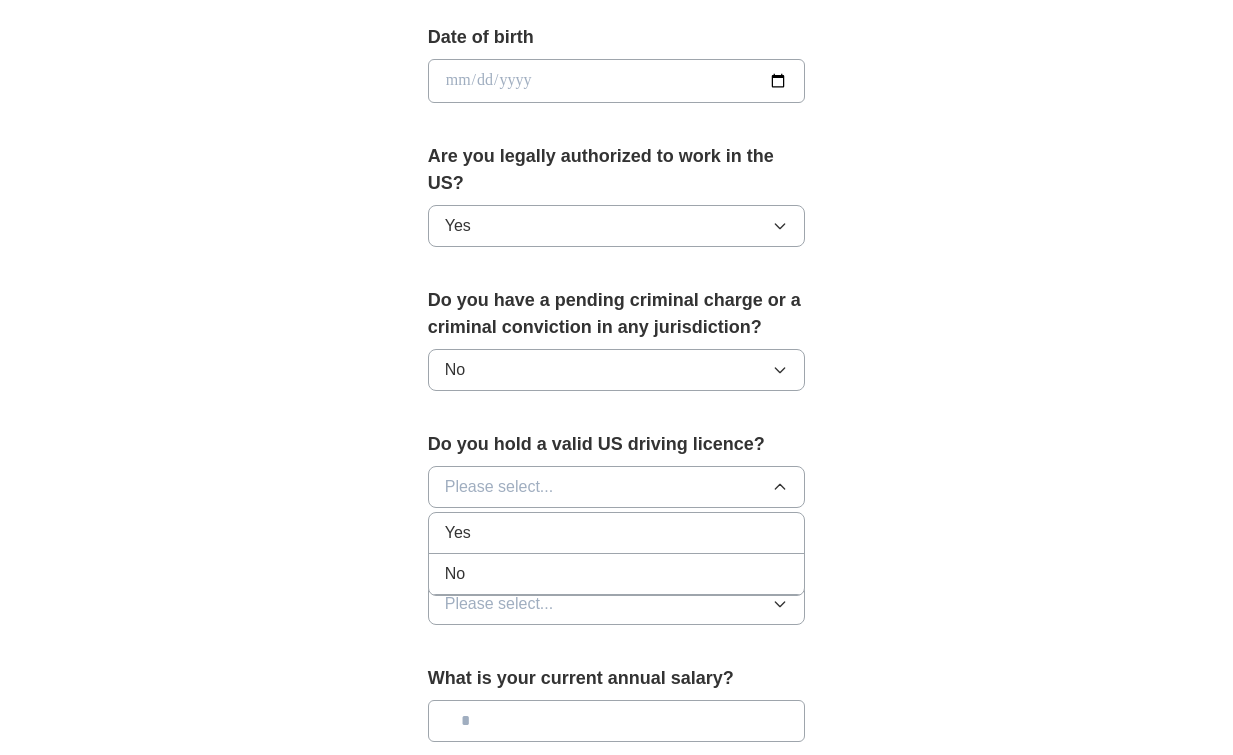 click on "Yes" at bounding box center (617, 533) 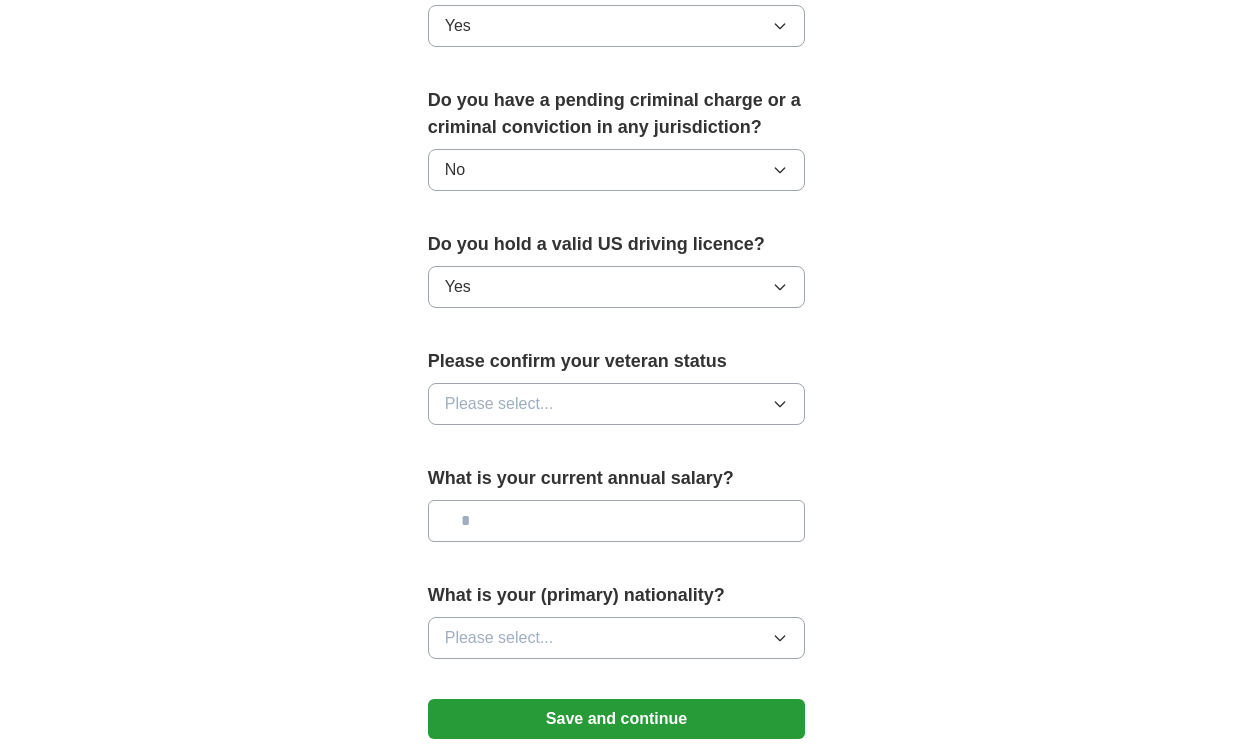 scroll, scrollTop: 1151, scrollLeft: 0, axis: vertical 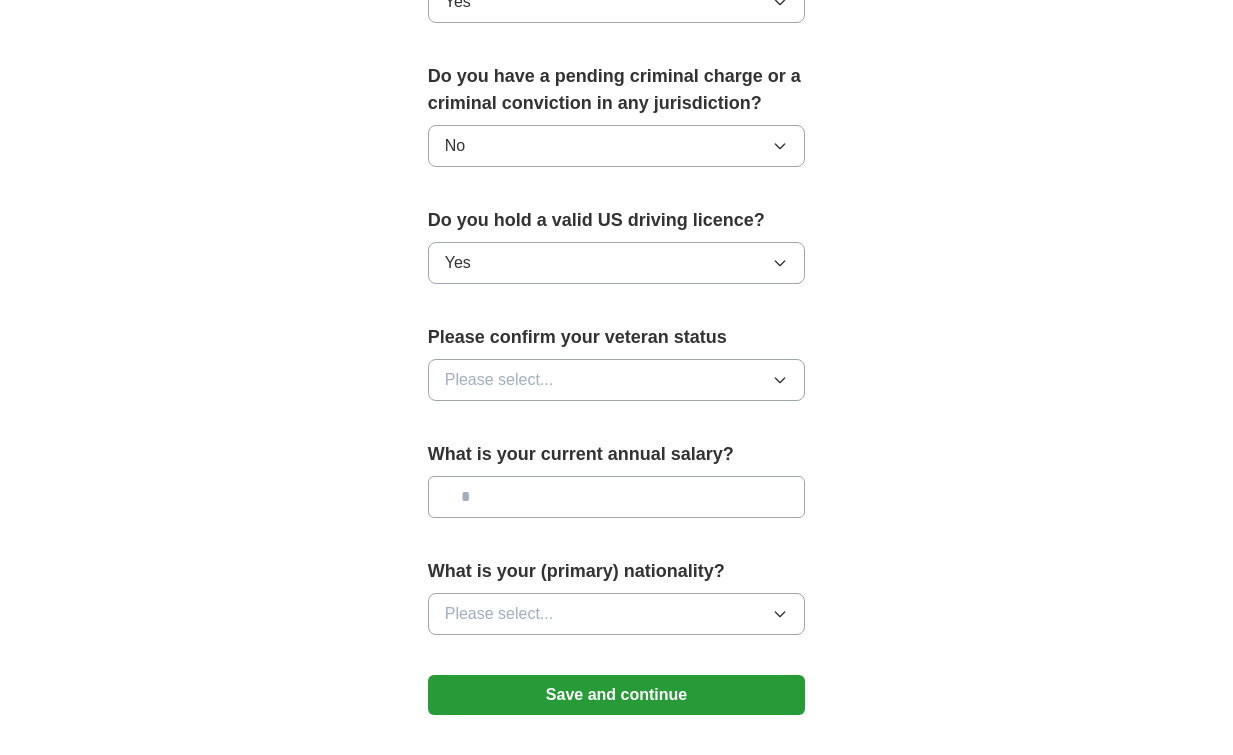click on "Please select..." at bounding box center (617, 380) 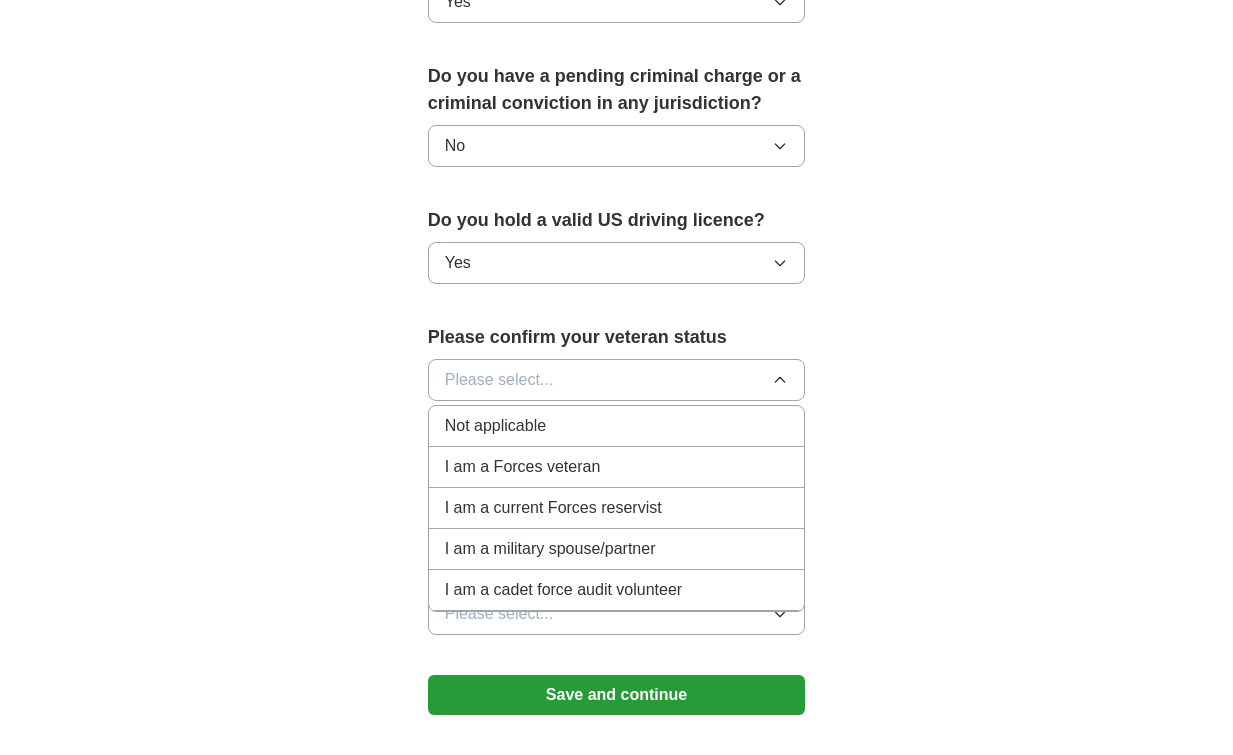 click on "Not applicable" at bounding box center [617, 426] 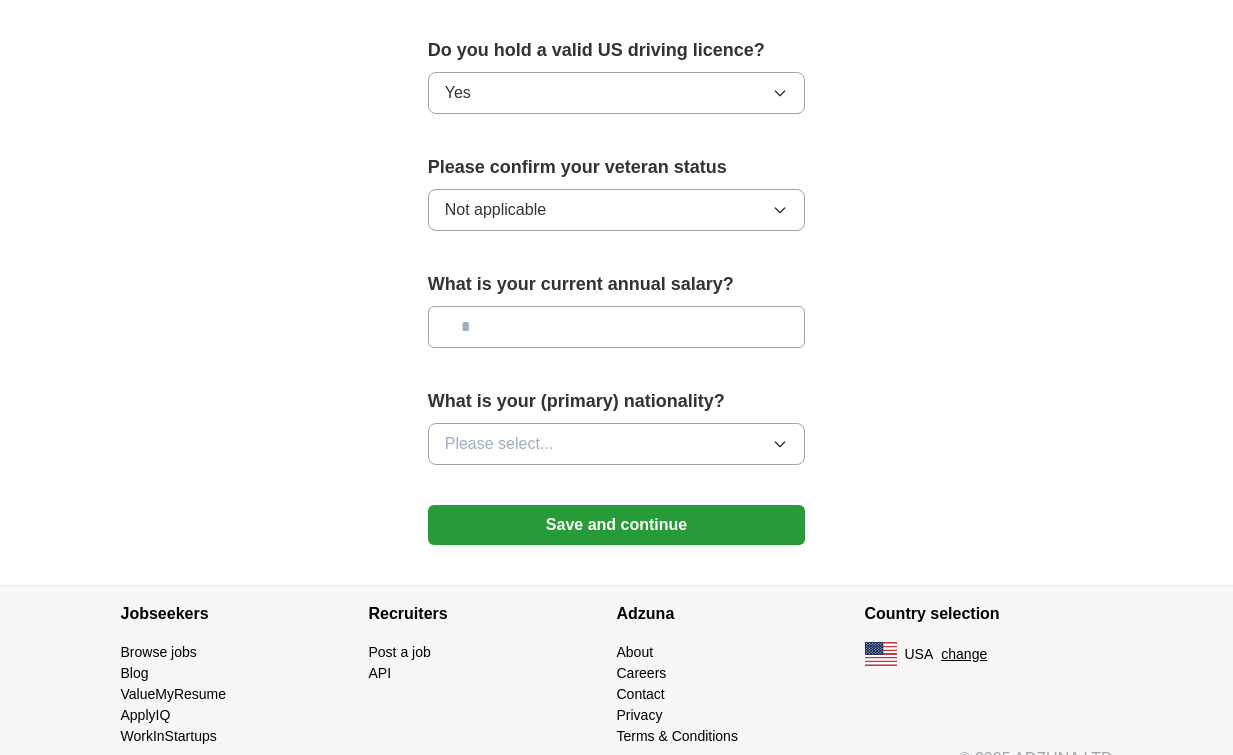 scroll, scrollTop: 1353, scrollLeft: 0, axis: vertical 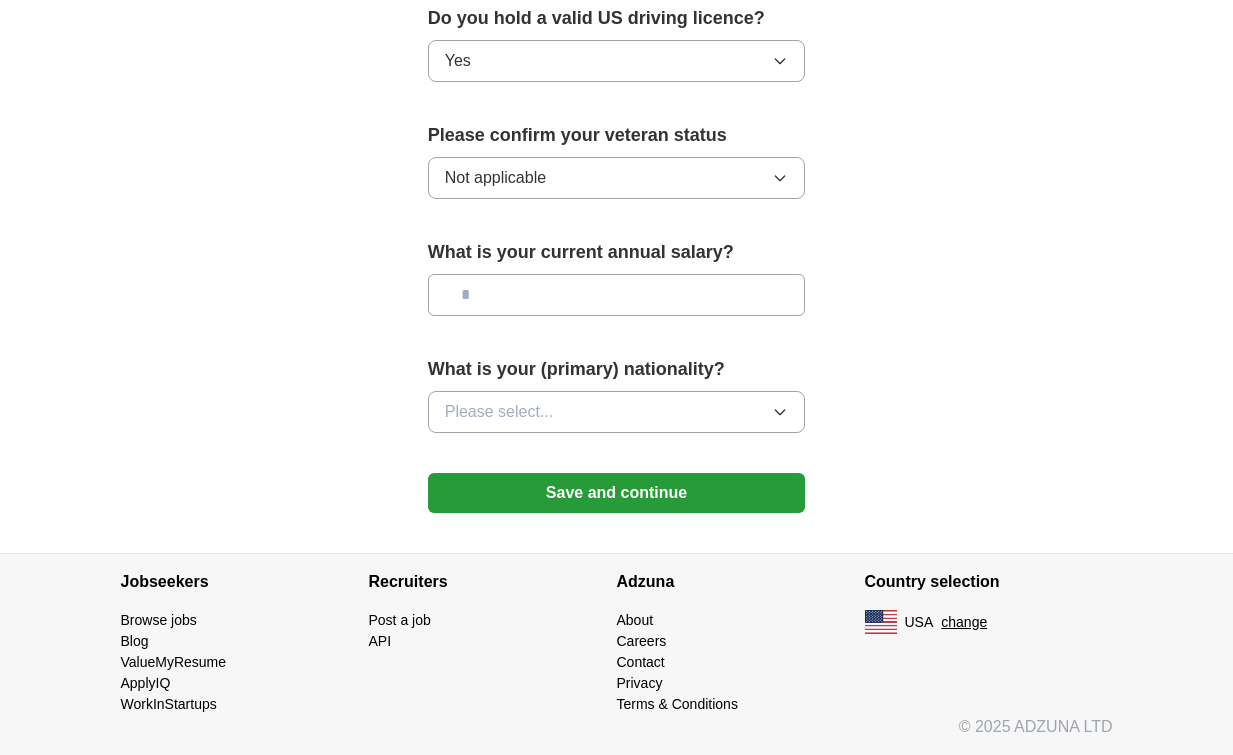 click on "**********" at bounding box center [617, -370] 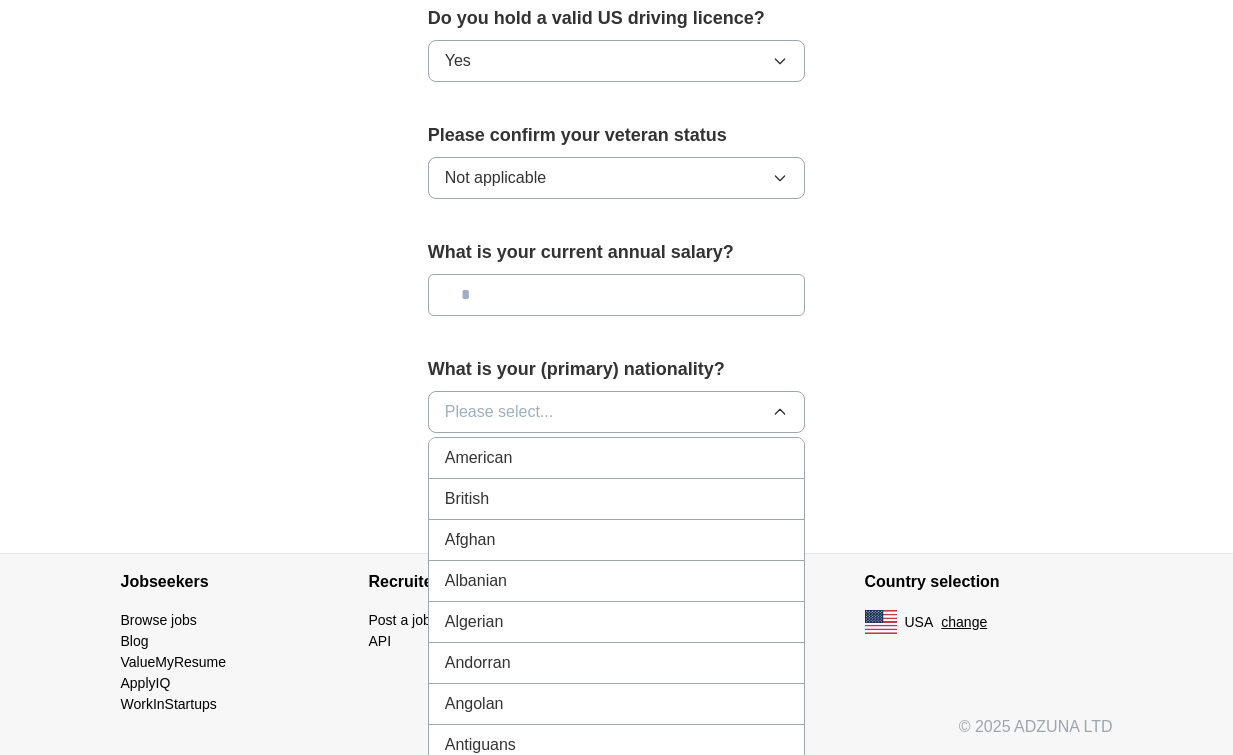 click on "American" at bounding box center (617, 458) 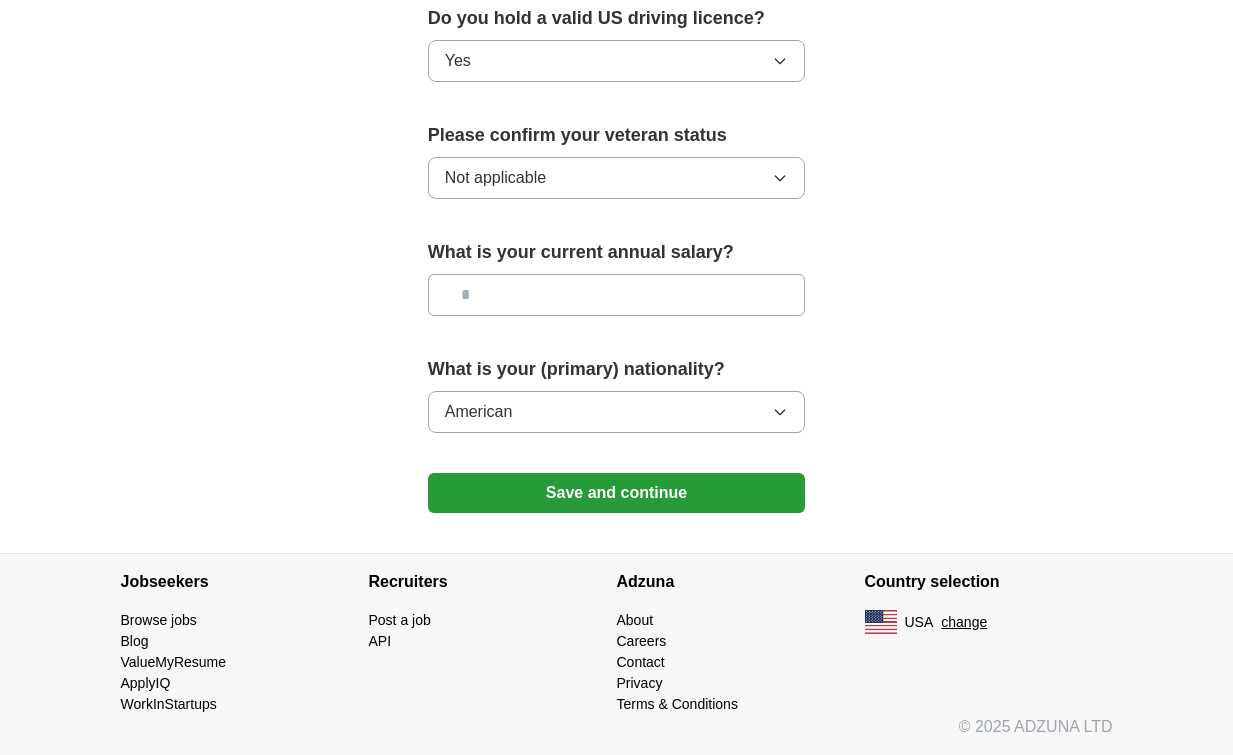 click on "**********" at bounding box center [617, -314] 